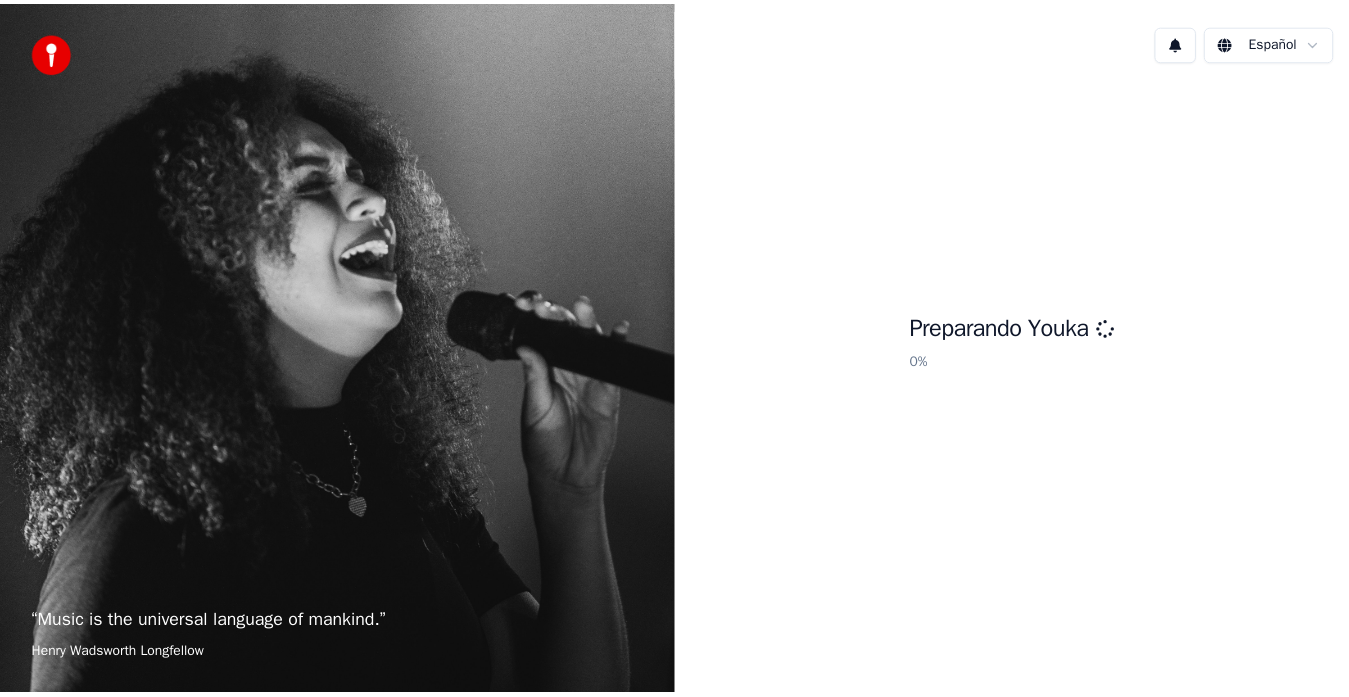 scroll, scrollTop: 0, scrollLeft: 0, axis: both 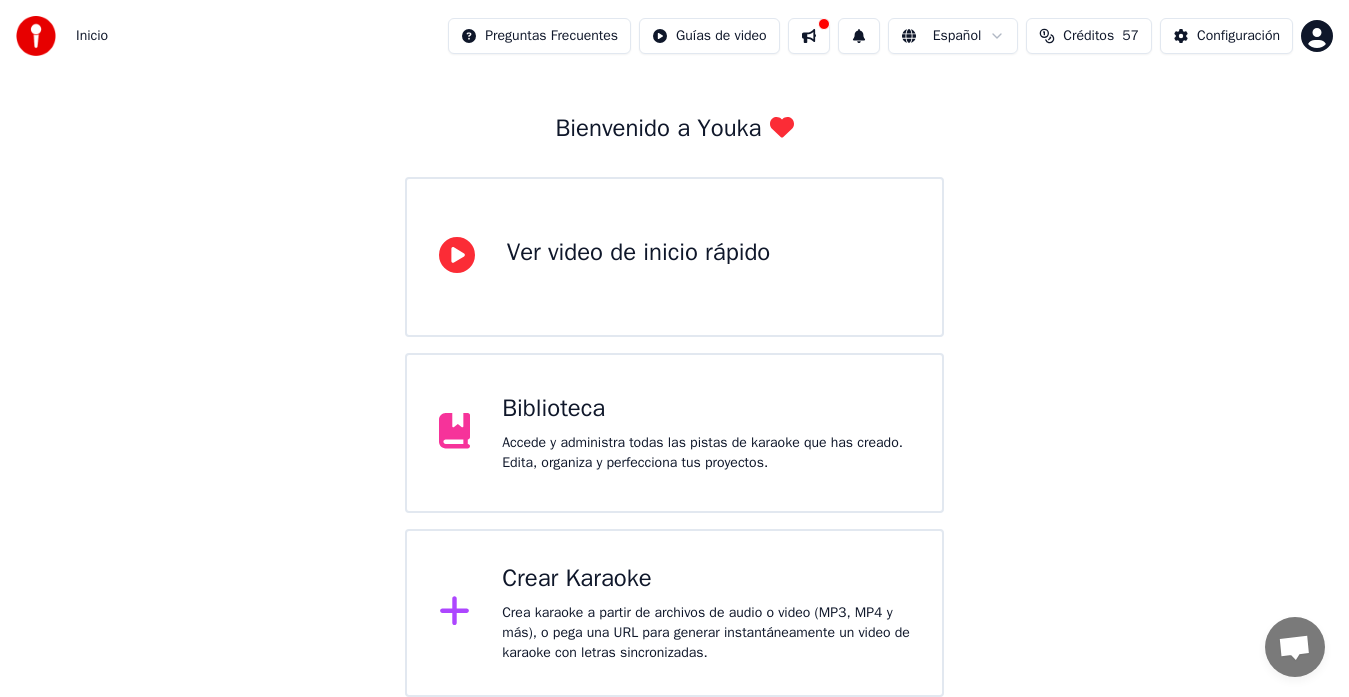 click on "Crear Karaoke Crea karaoke a partir de archivos de audio o video (MP3, MP4 y más), o pega una URL para generar instantáneamente un video de karaoke con letras sincronizadas." at bounding box center [675, 613] 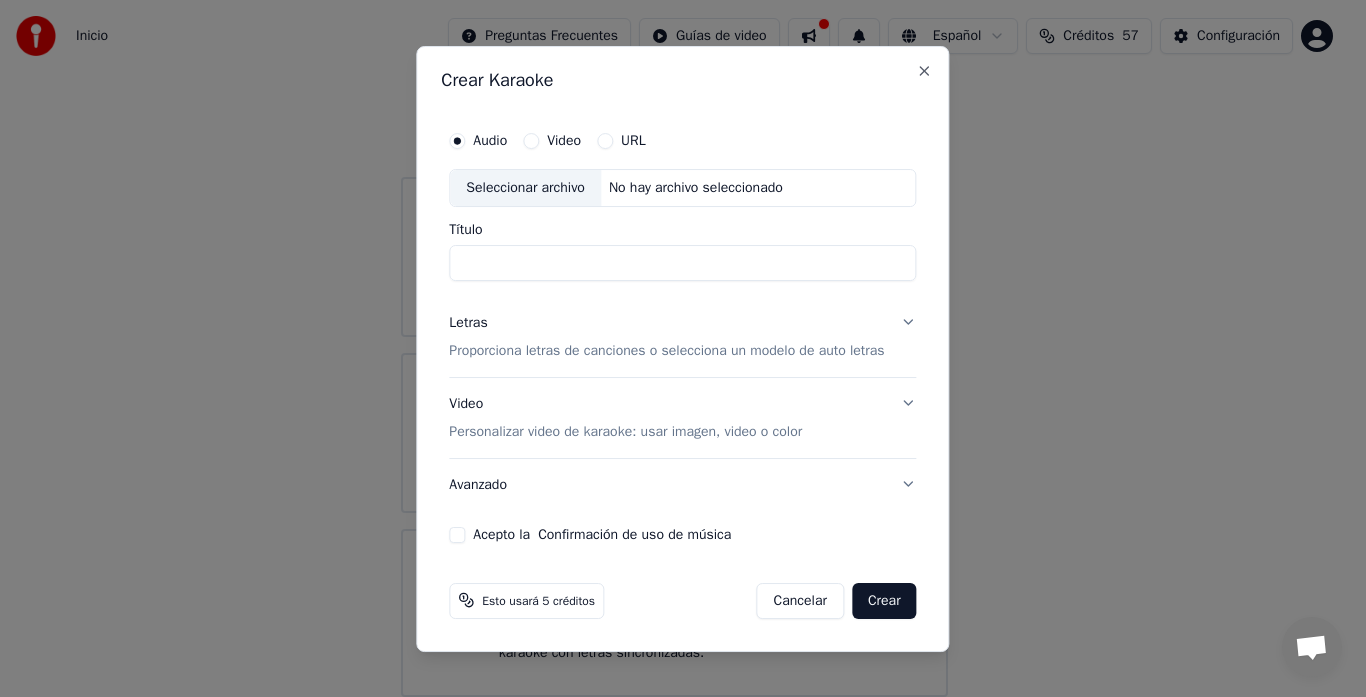 click on "Seleccionar archivo" at bounding box center (525, 188) 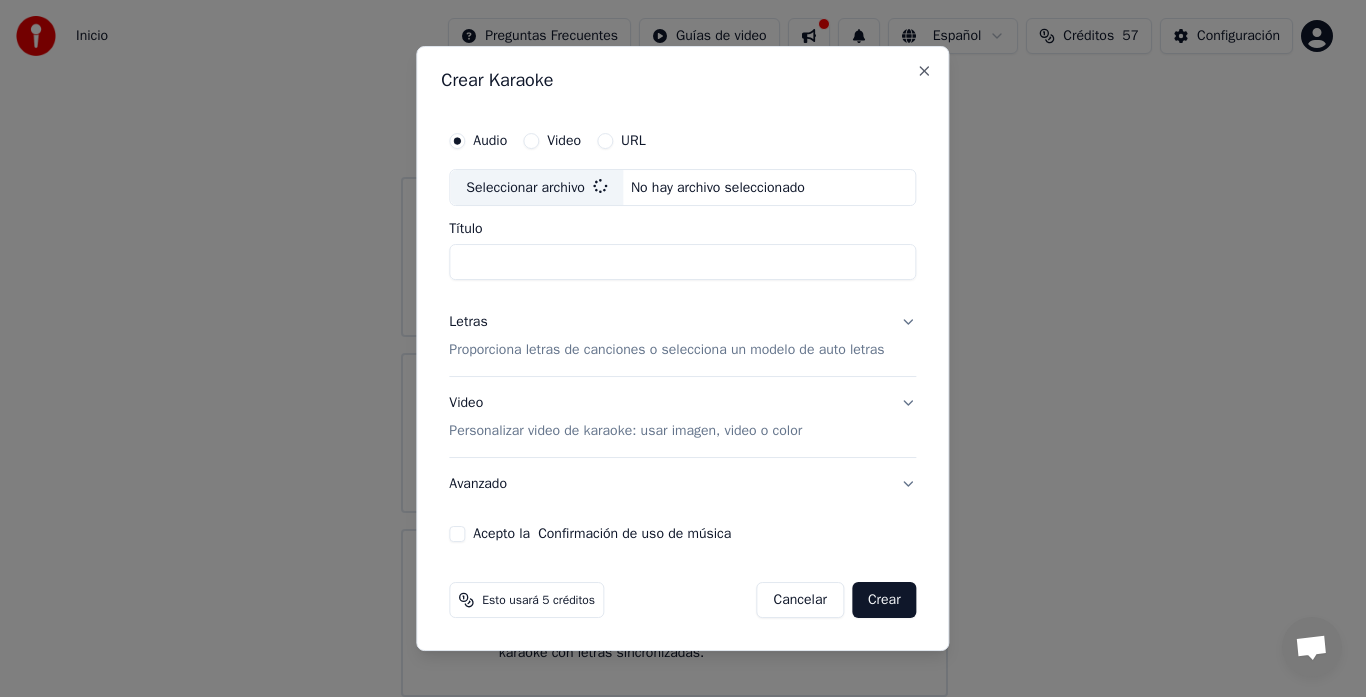 type on "**********" 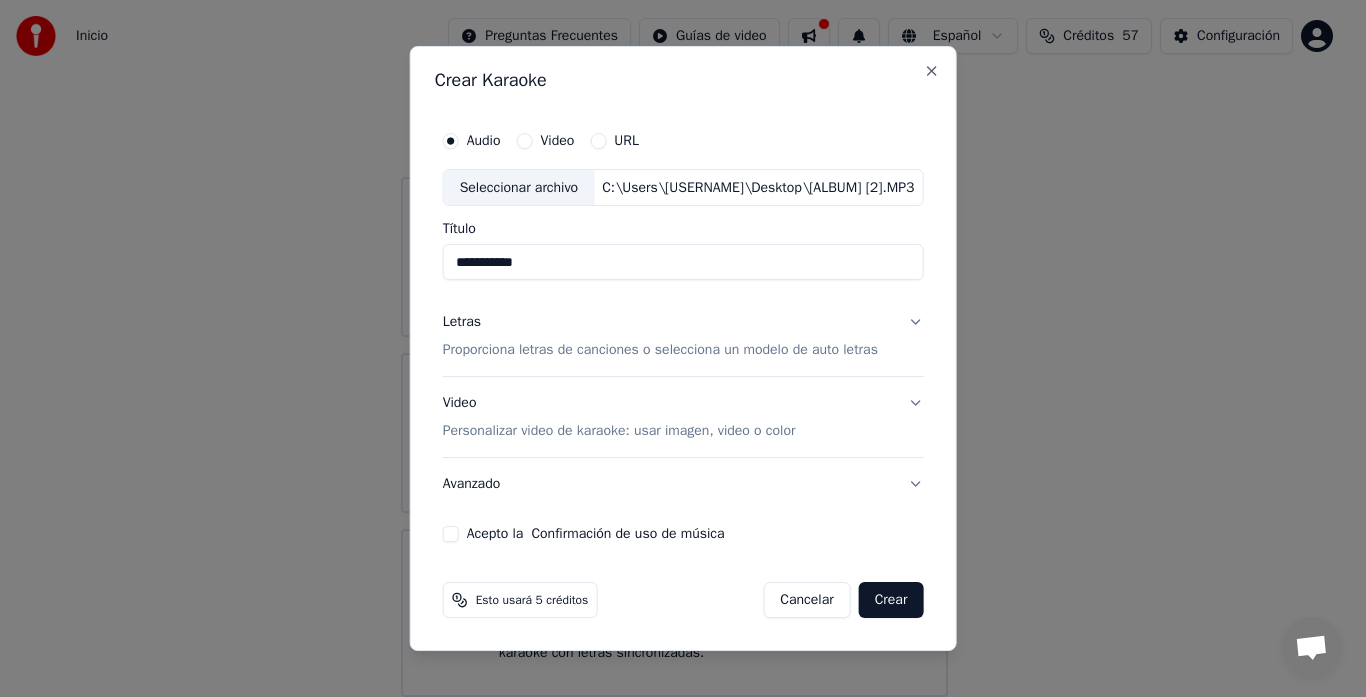 click on "Proporciona letras de canciones o selecciona un modelo de auto letras" at bounding box center (660, 351) 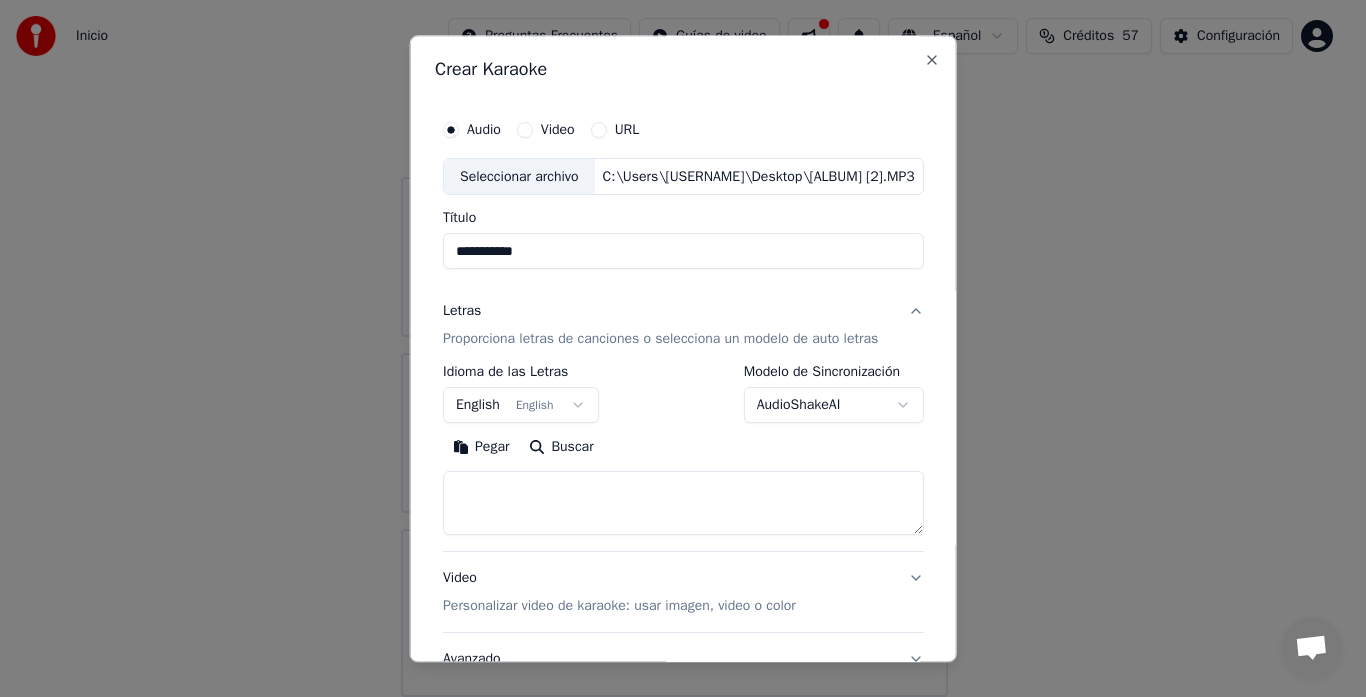 click on "English English" at bounding box center [521, 406] 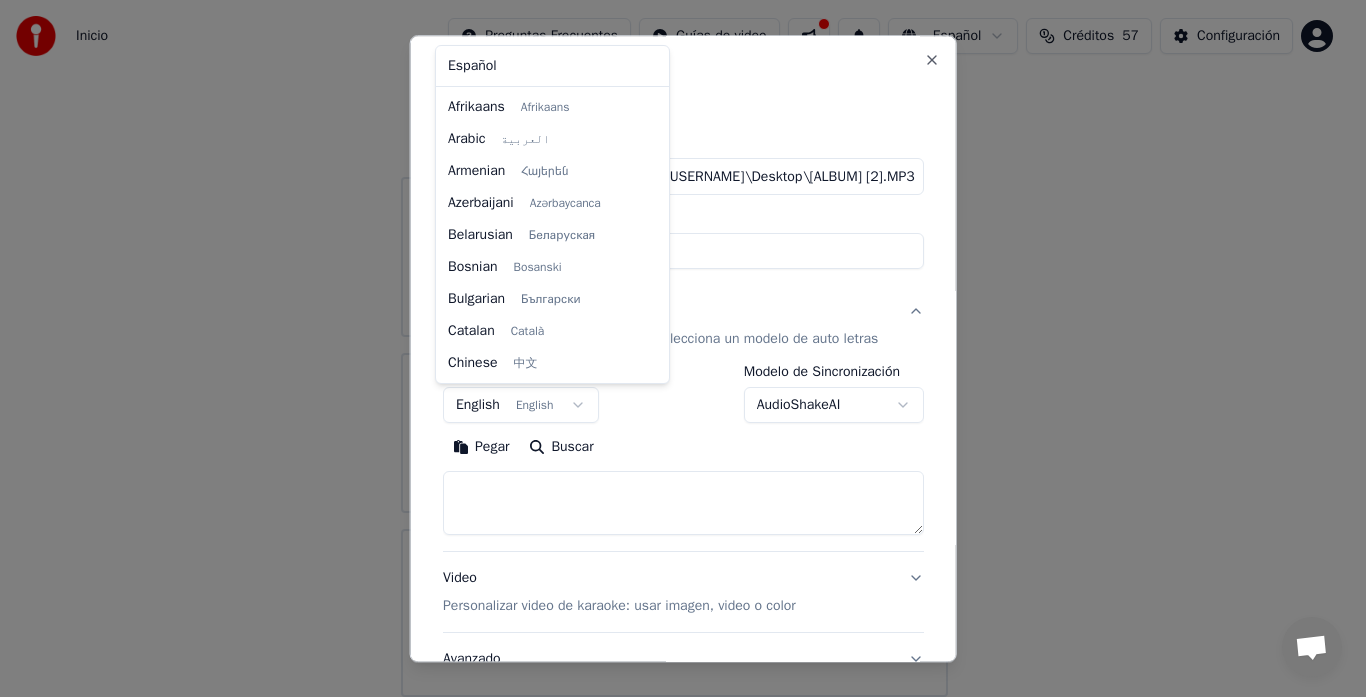 scroll, scrollTop: 160, scrollLeft: 0, axis: vertical 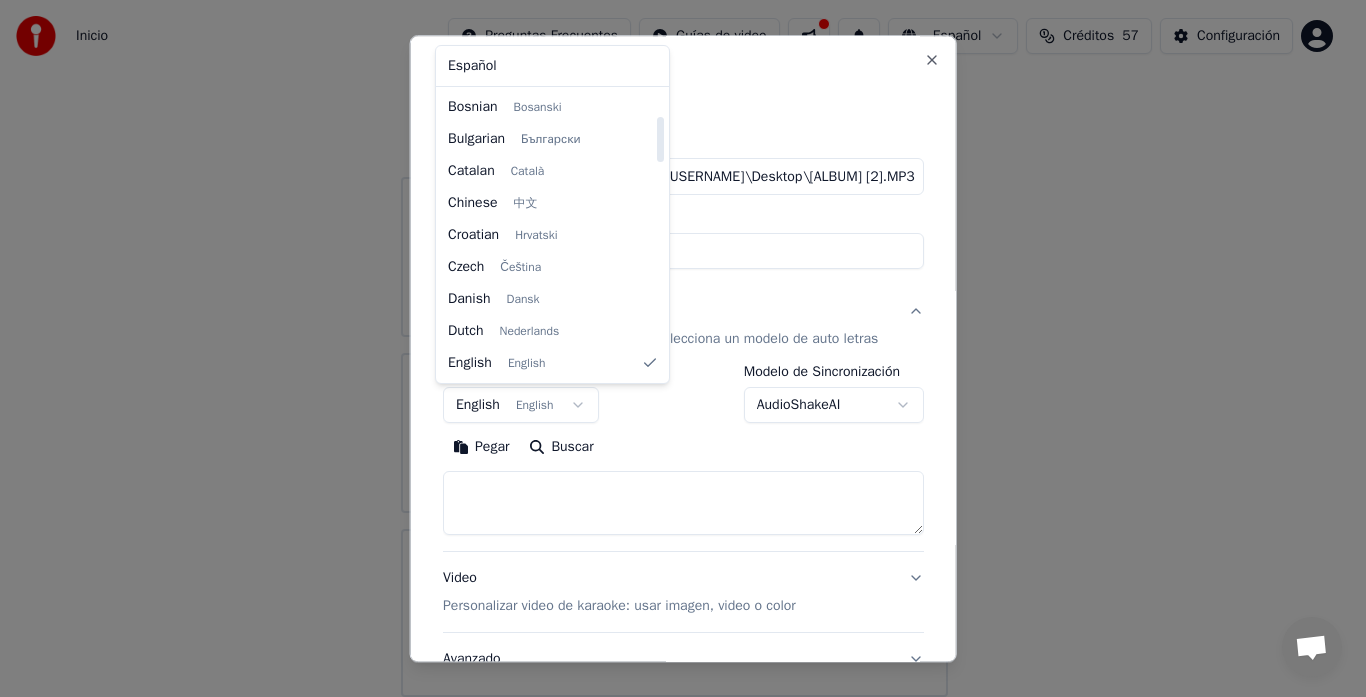 select on "**" 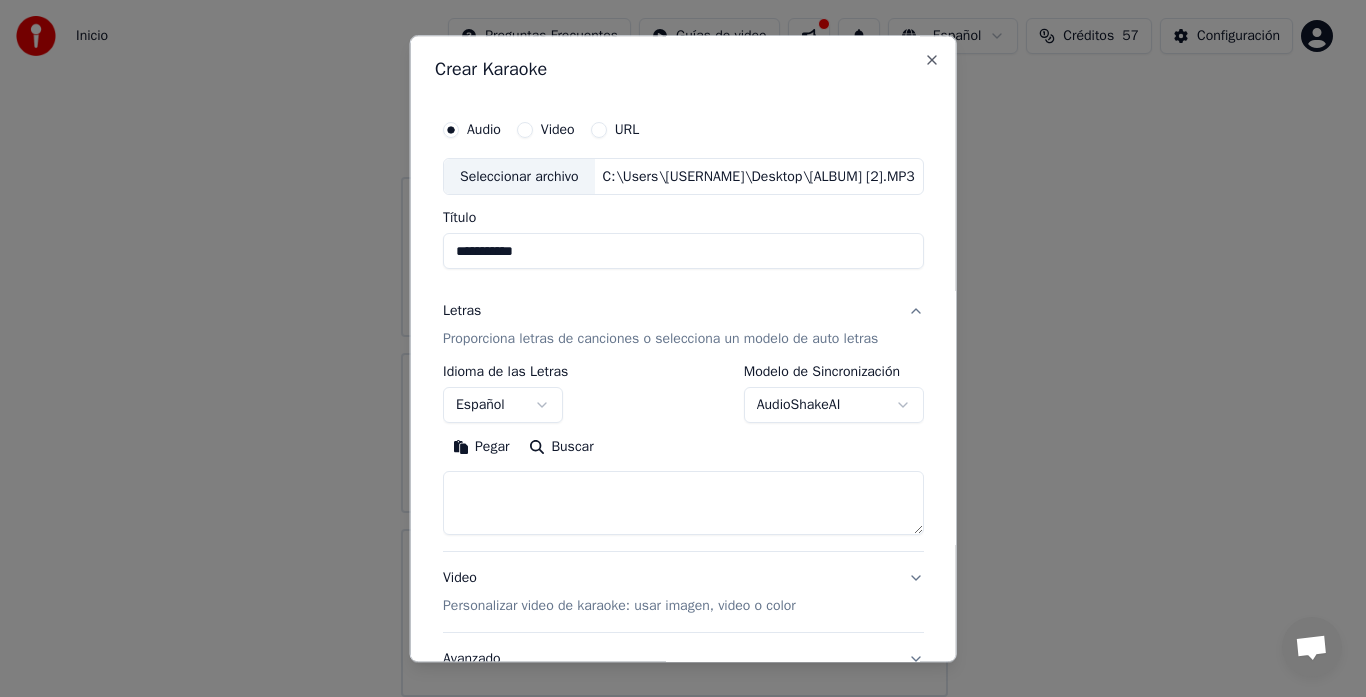 click at bounding box center (683, 504) 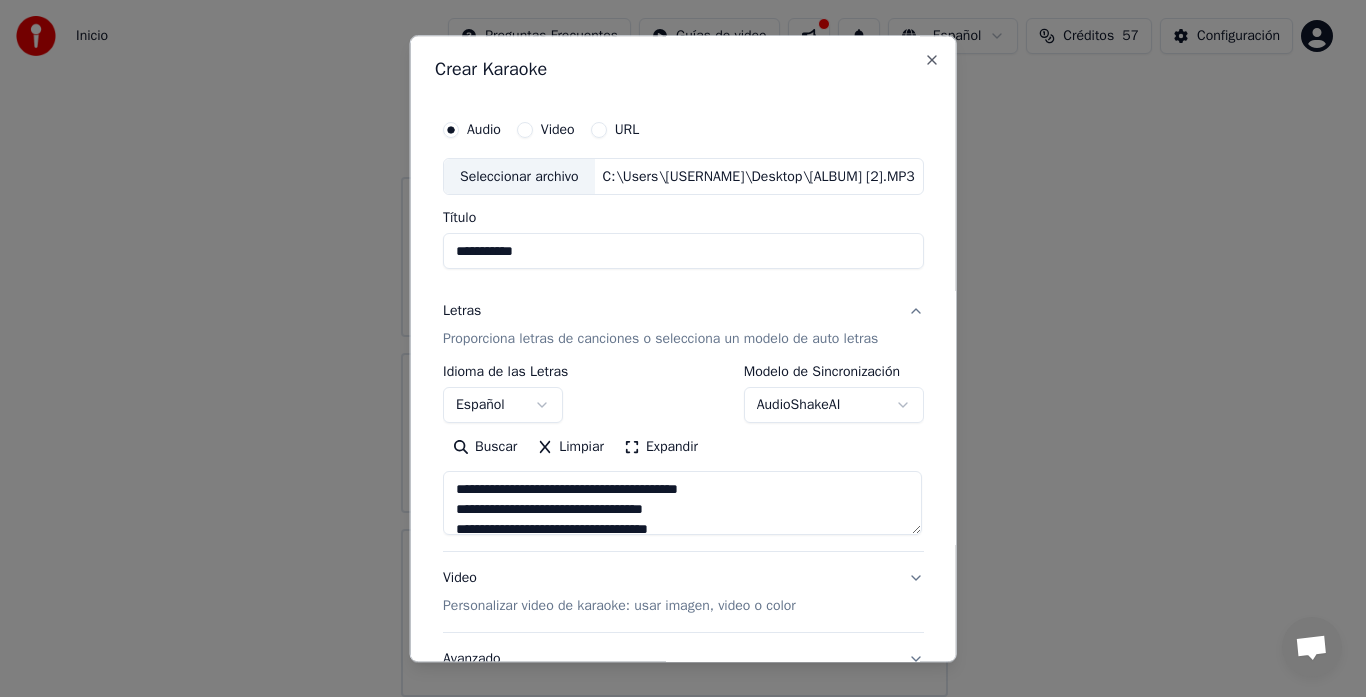 click on "Expandir" at bounding box center [661, 448] 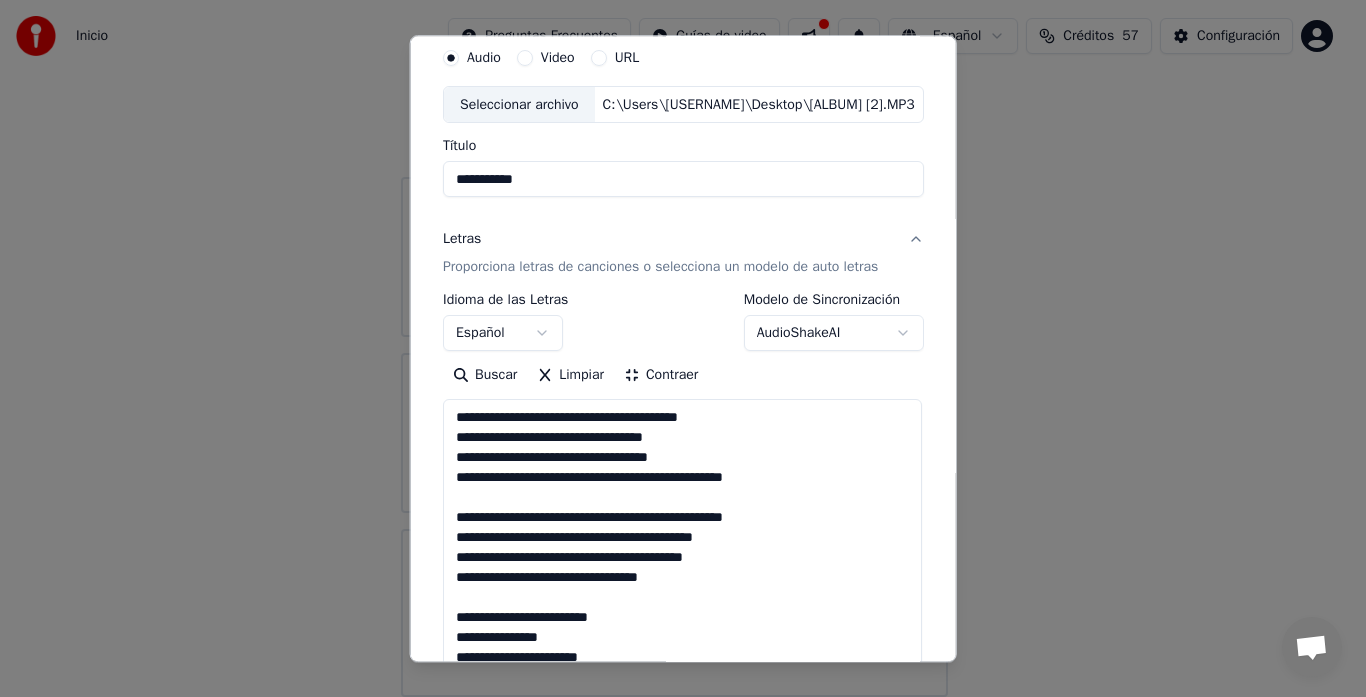 scroll, scrollTop: 100, scrollLeft: 0, axis: vertical 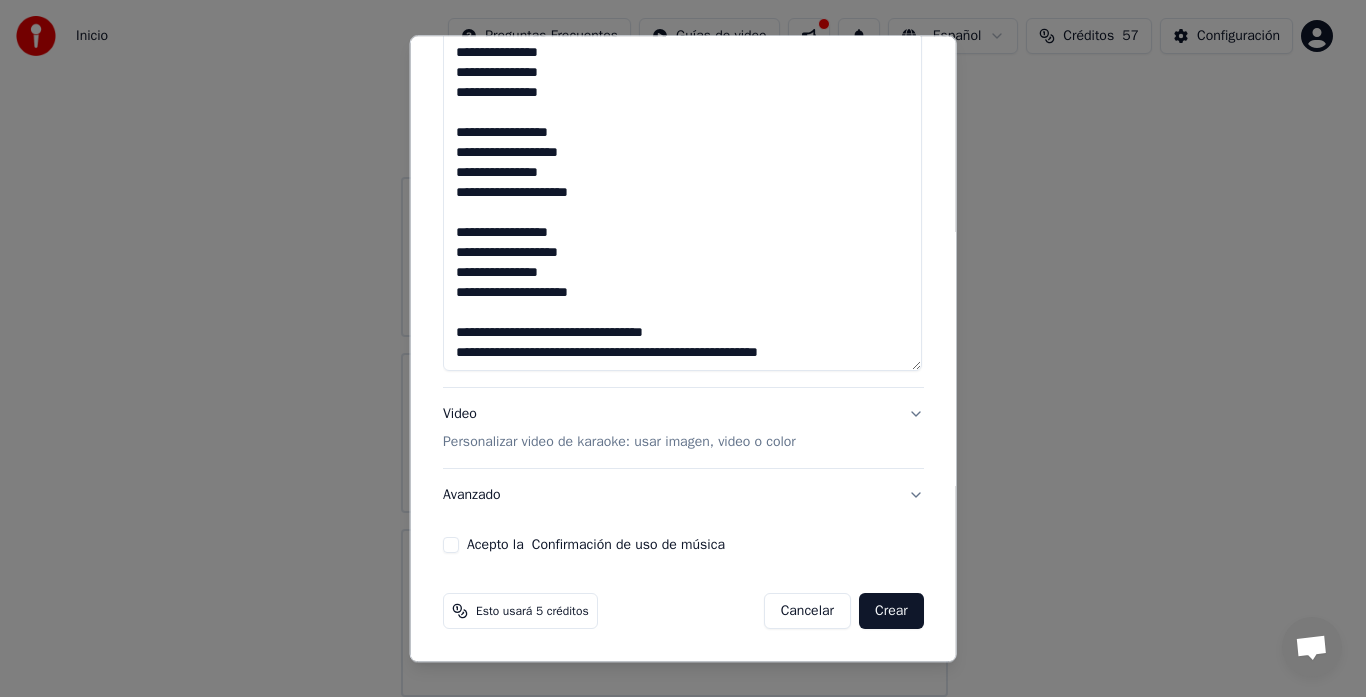 click on "Acepto la   Confirmación de uso de música" at bounding box center [451, 546] 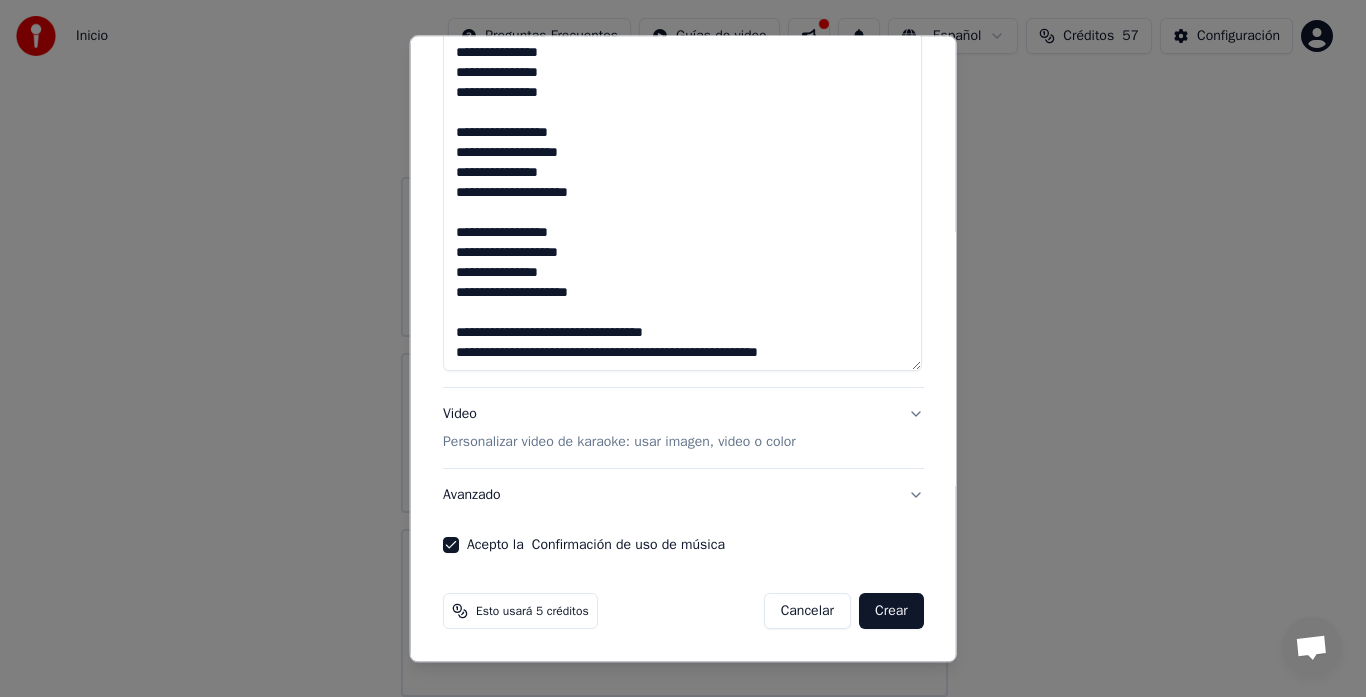 click on "Crear" at bounding box center (891, 612) 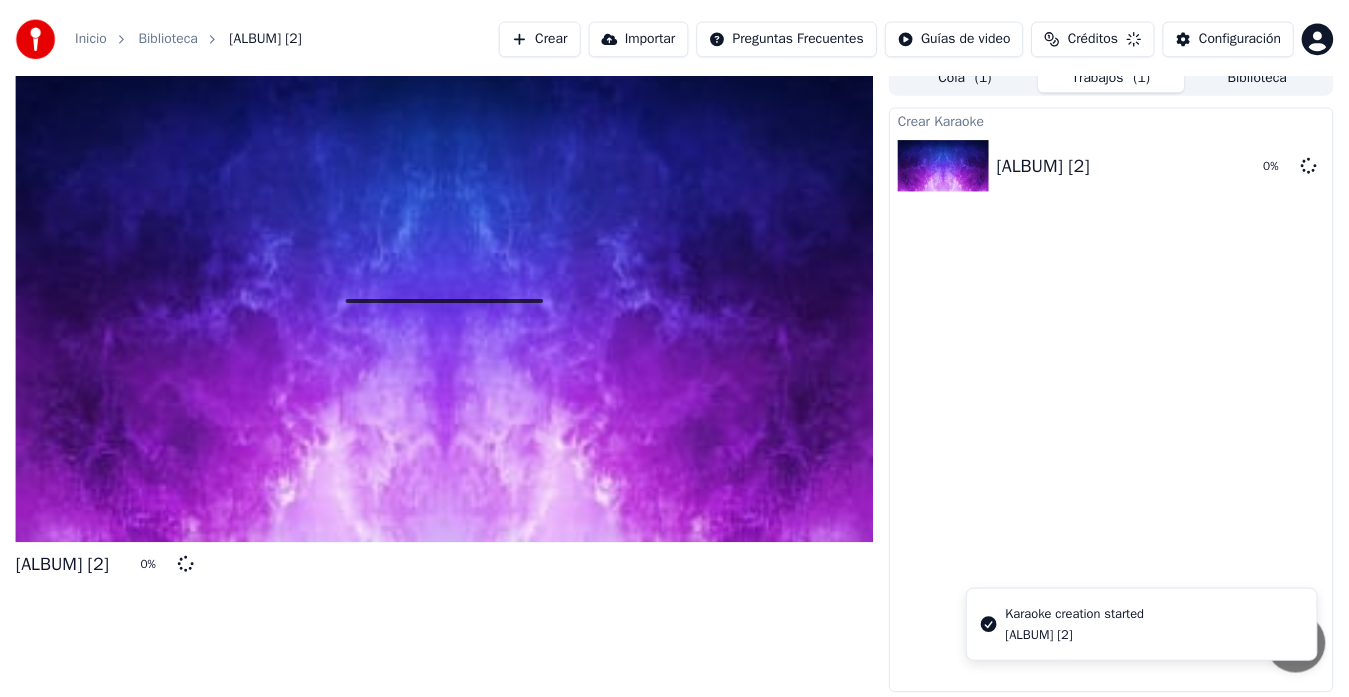 scroll, scrollTop: 15, scrollLeft: 0, axis: vertical 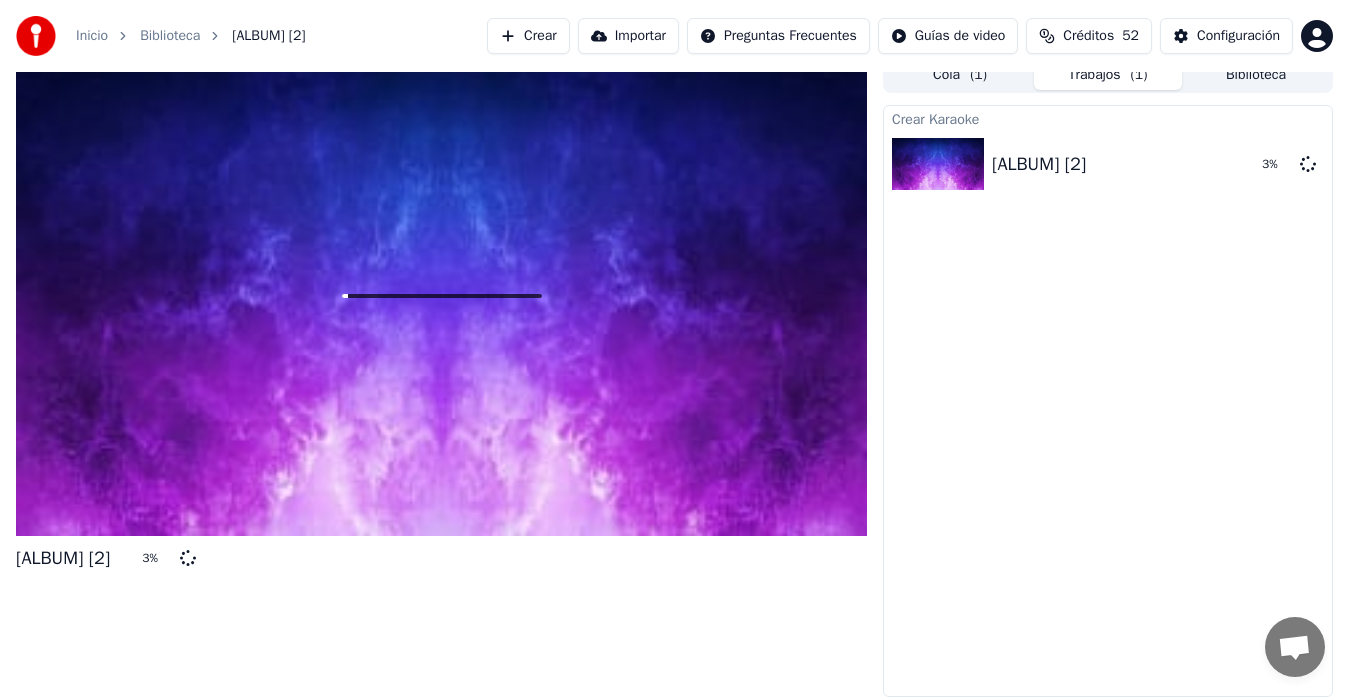 click at bounding box center [441, 296] 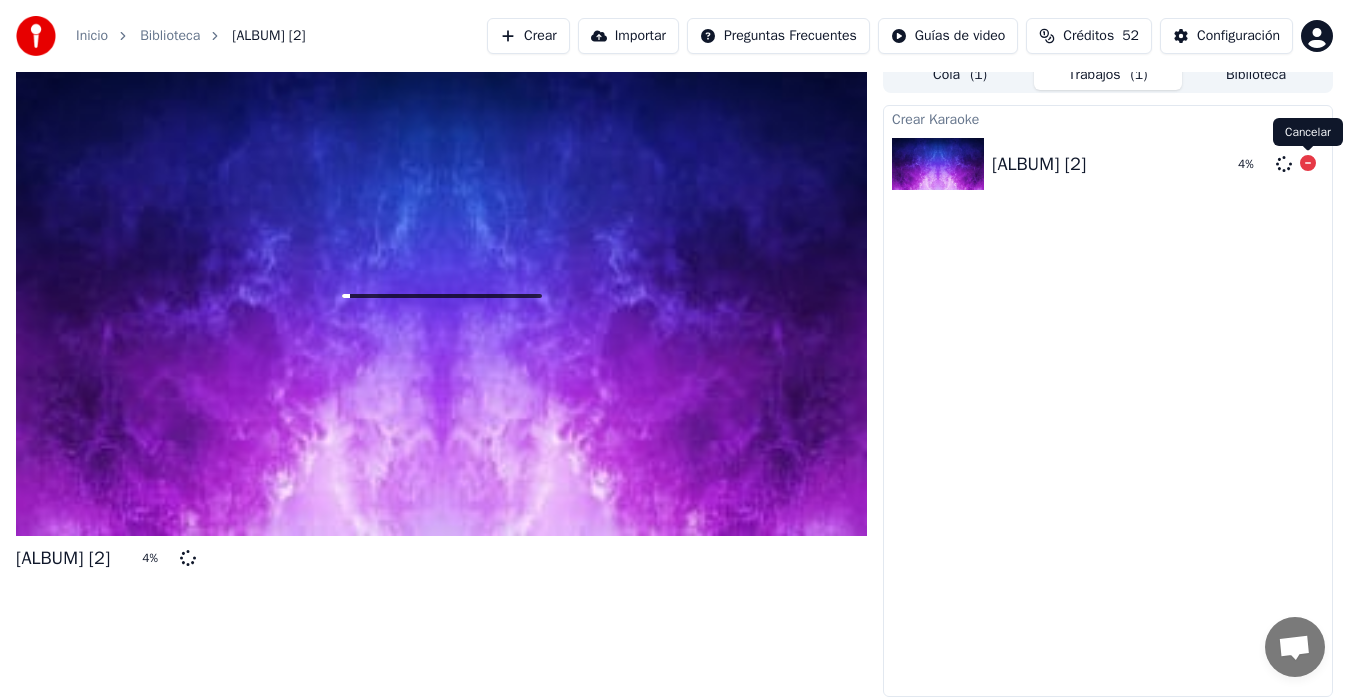 click 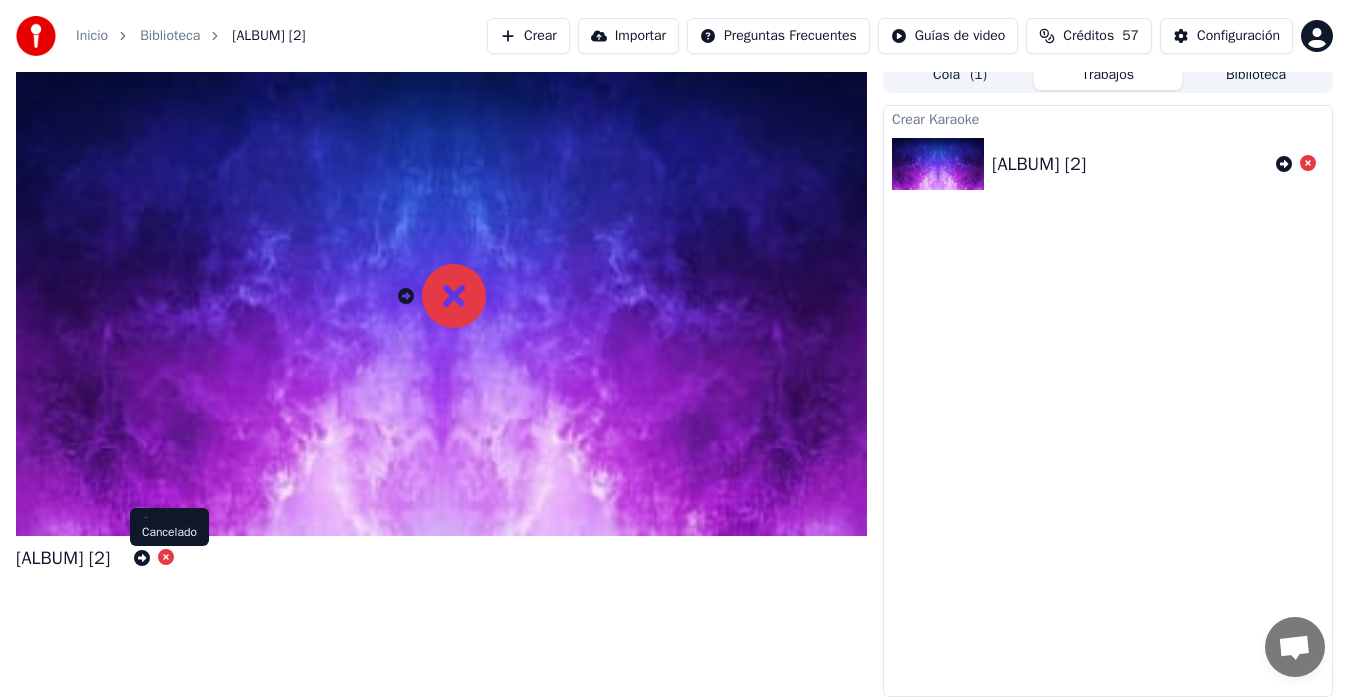 click 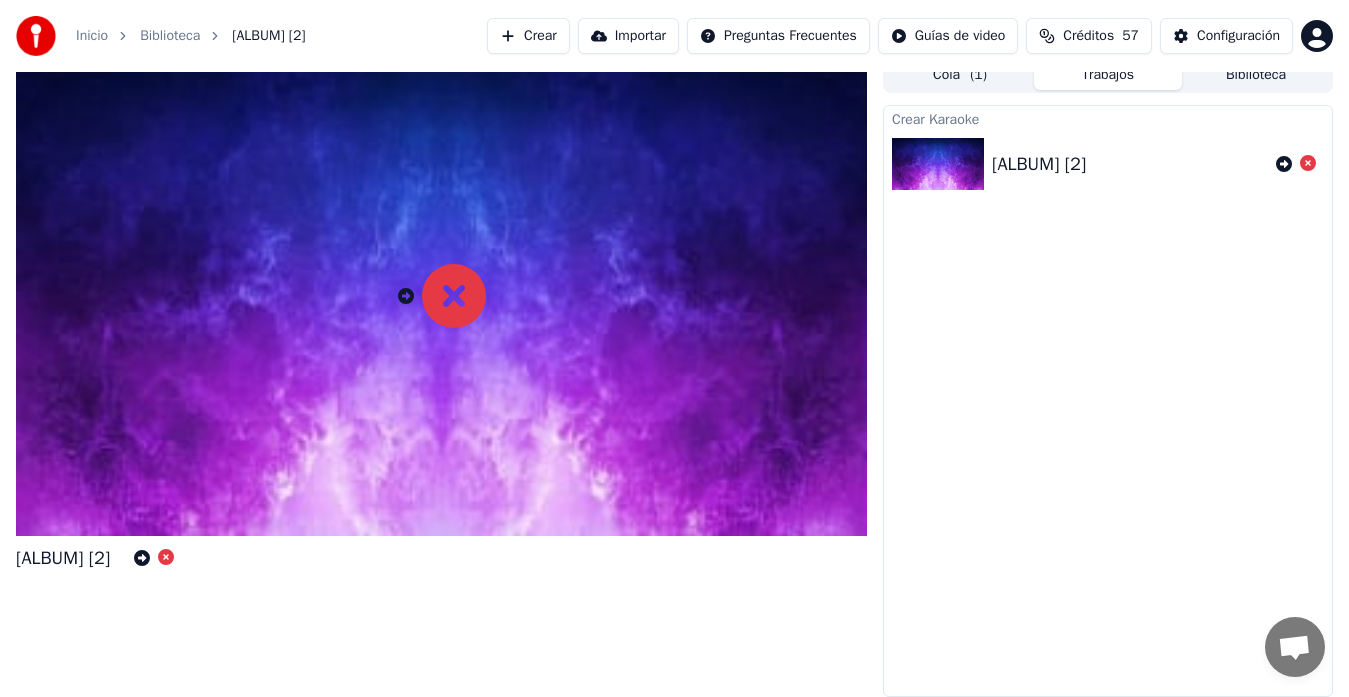 click on "Cola ( 1 )" at bounding box center (960, 75) 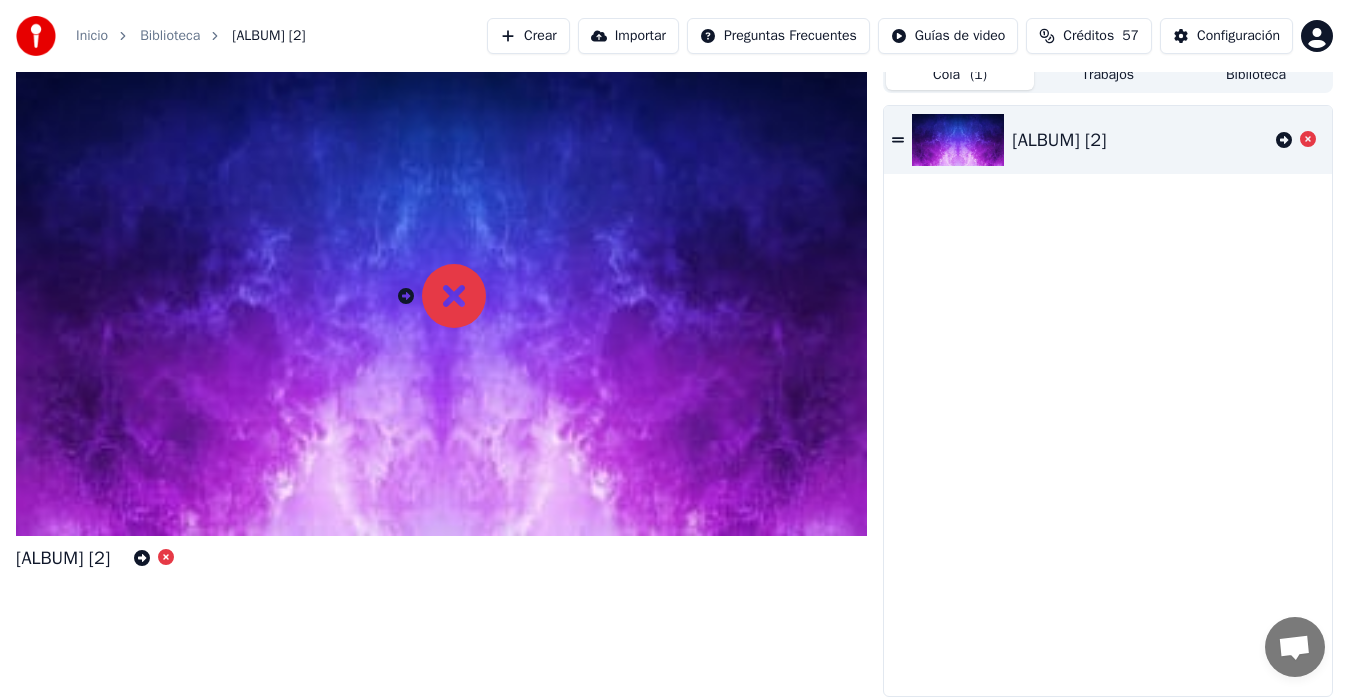 click at bounding box center [1294, 649] 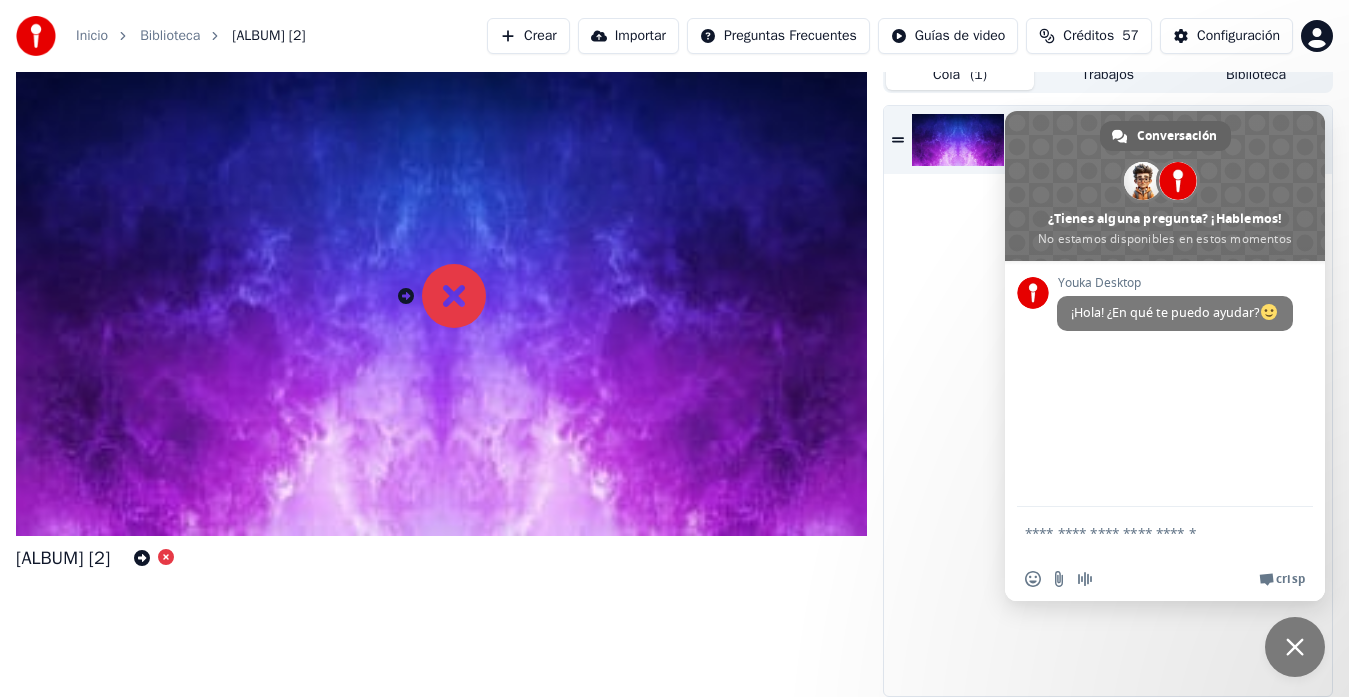 scroll, scrollTop: 0, scrollLeft: 0, axis: both 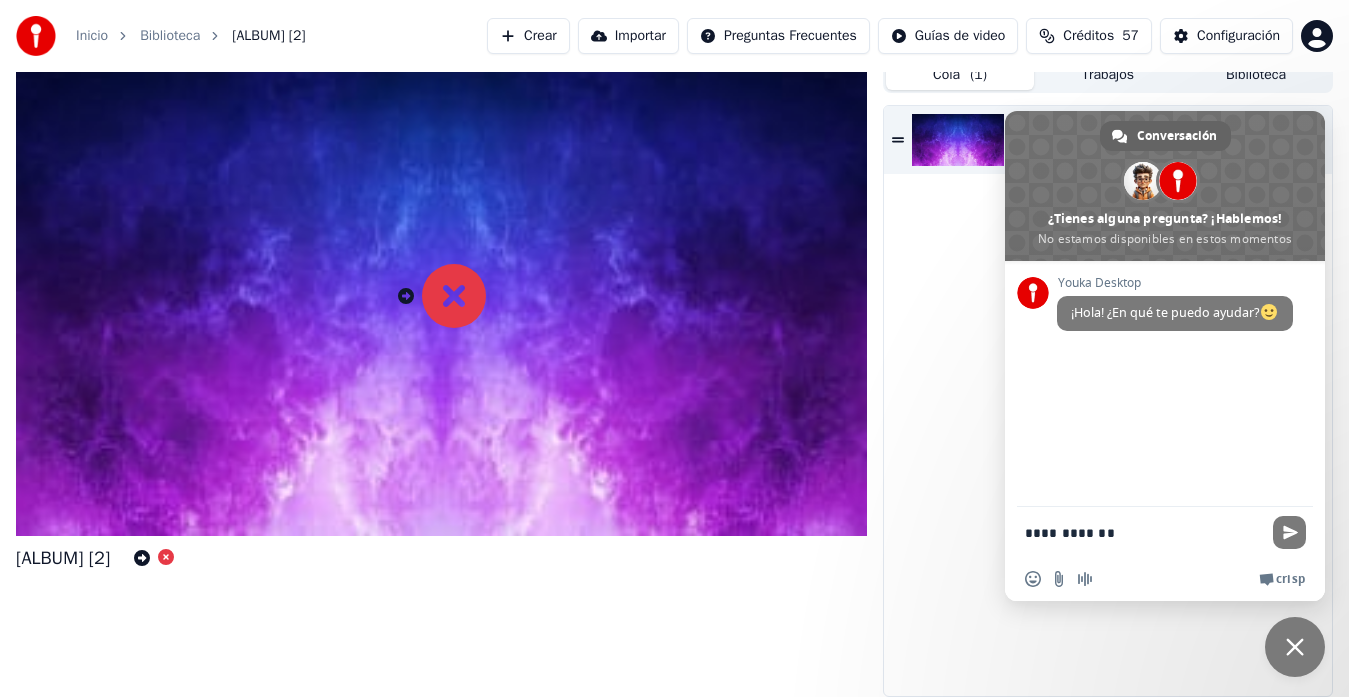 type on "**********" 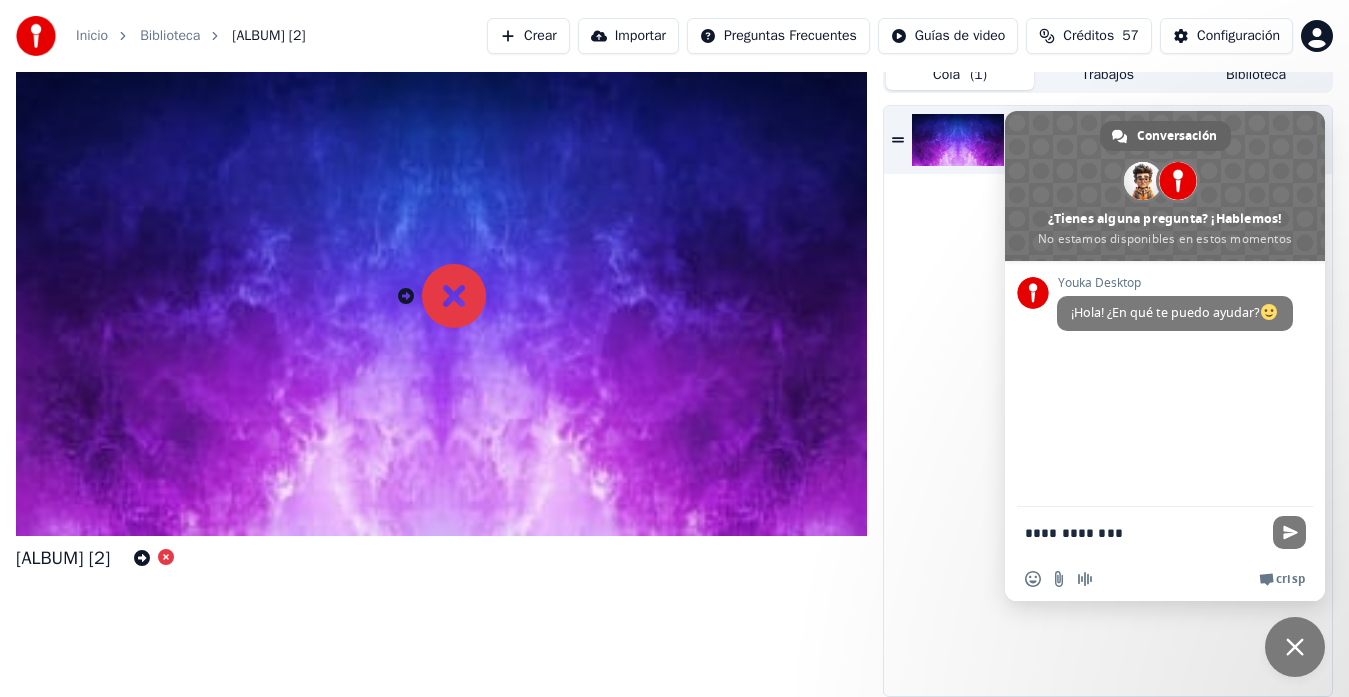 type 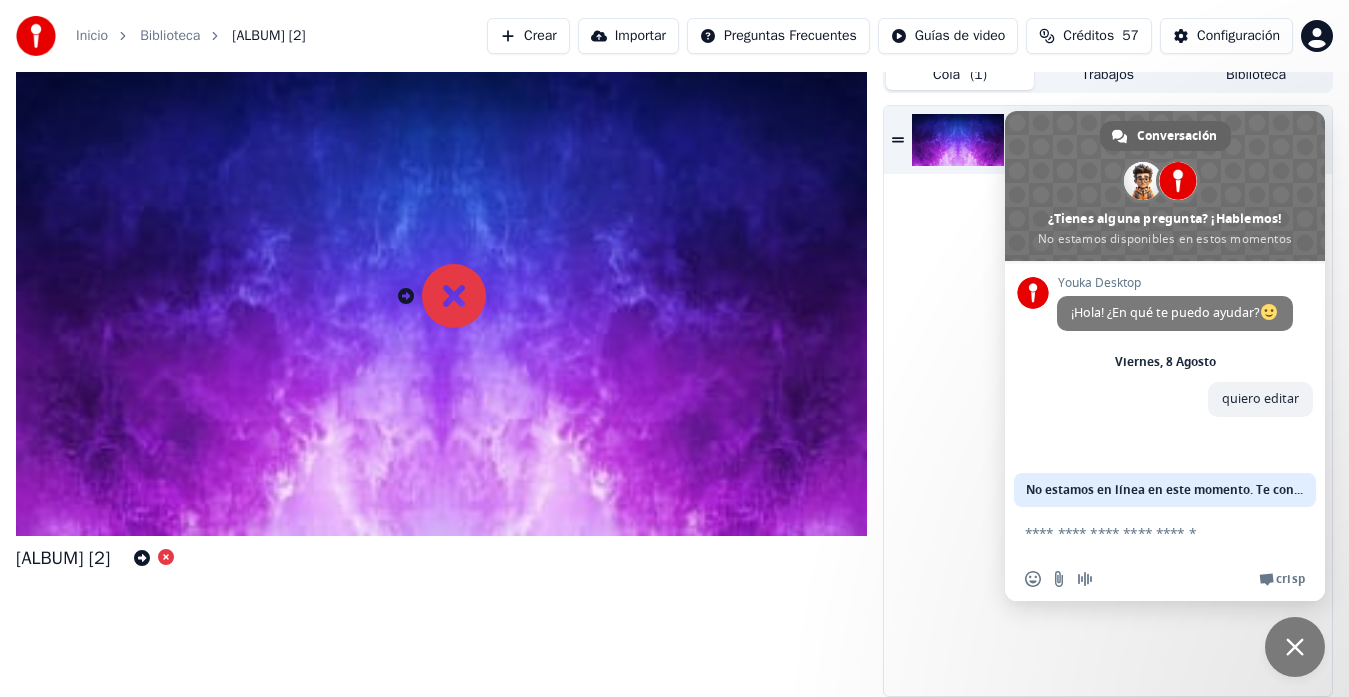 click on "[ALBUM] [2]" at bounding box center [1108, 401] 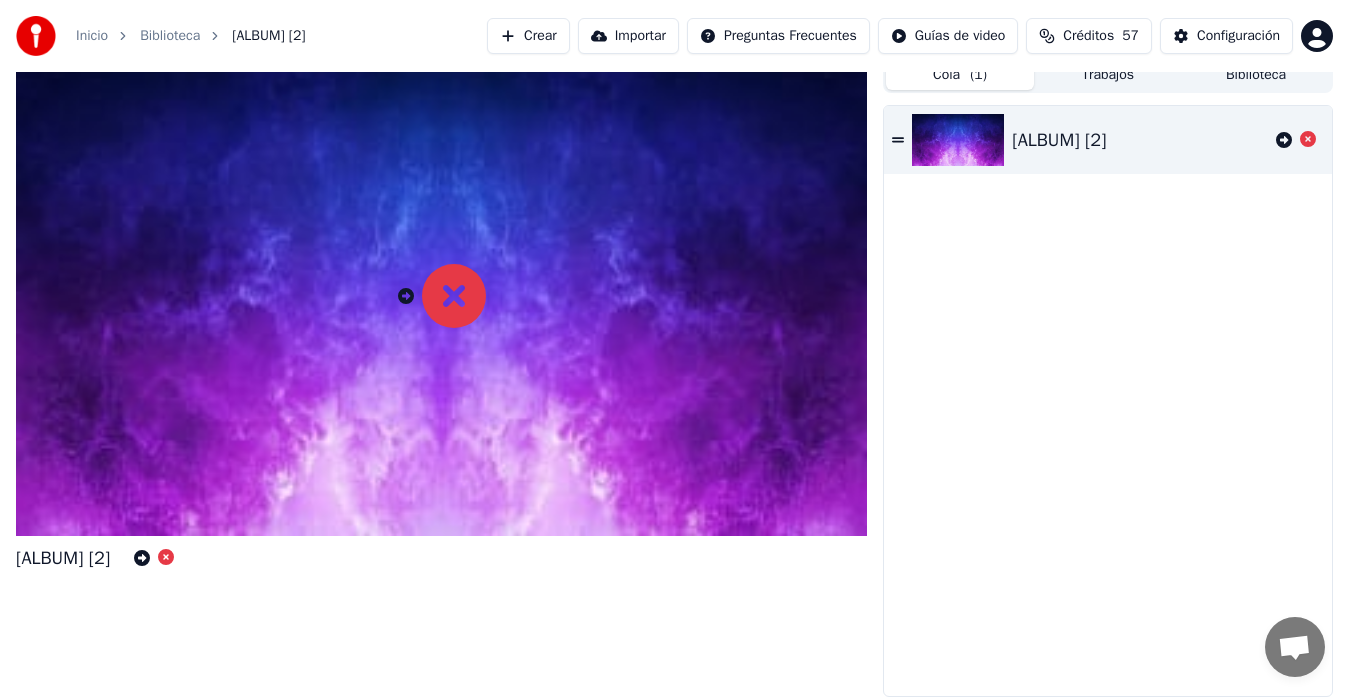 click on "Trabajos" at bounding box center [1108, 75] 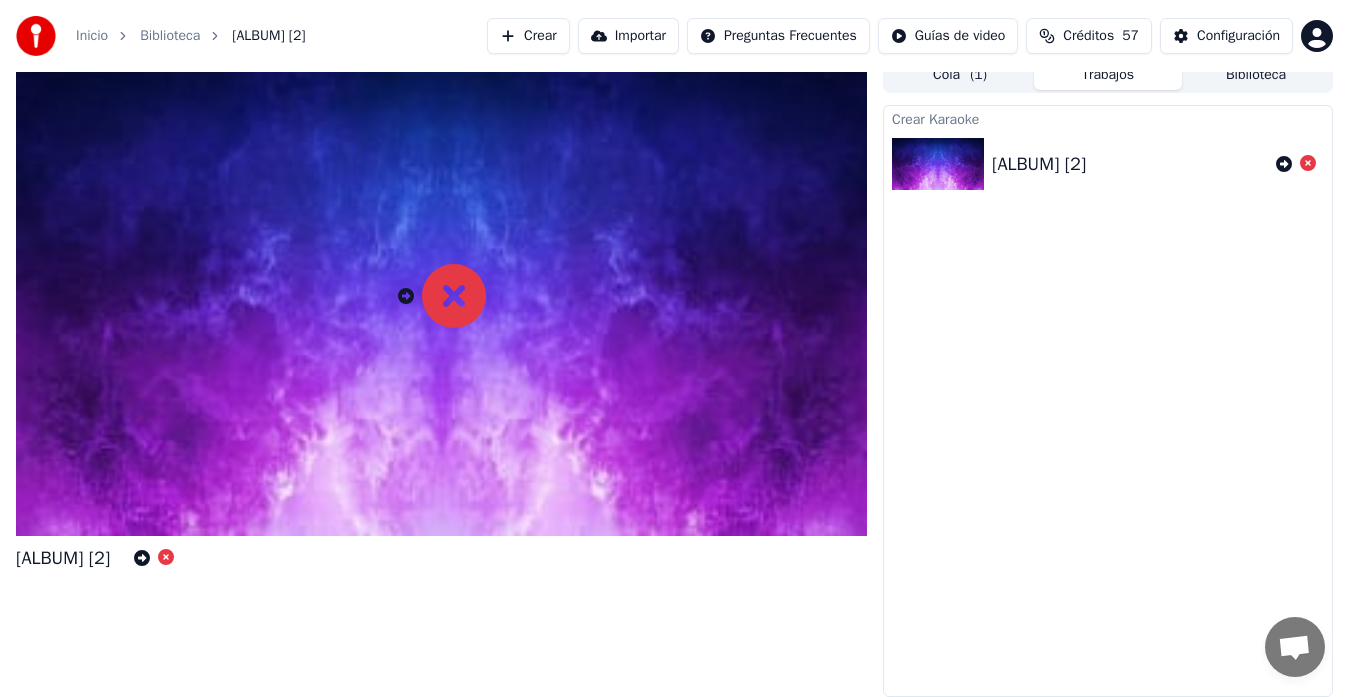 click on "Biblioteca" at bounding box center [1256, 75] 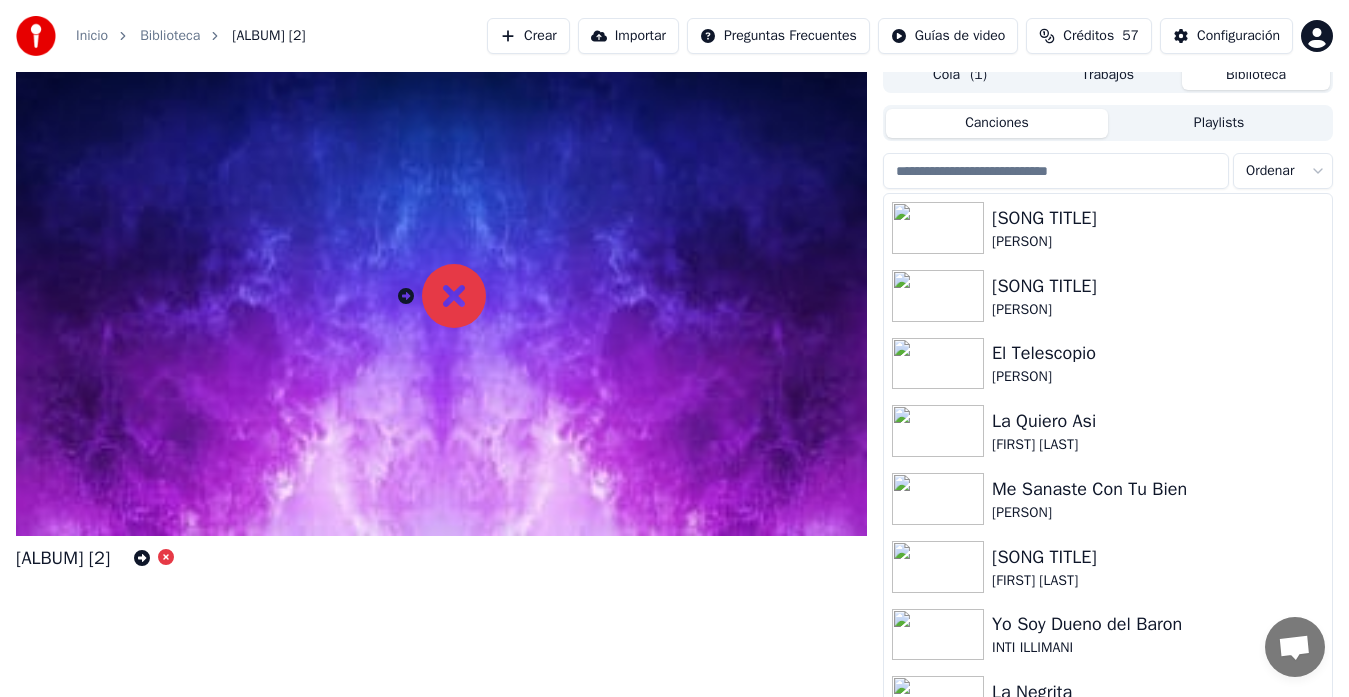 click on "Cola ( 1 )" at bounding box center (960, 75) 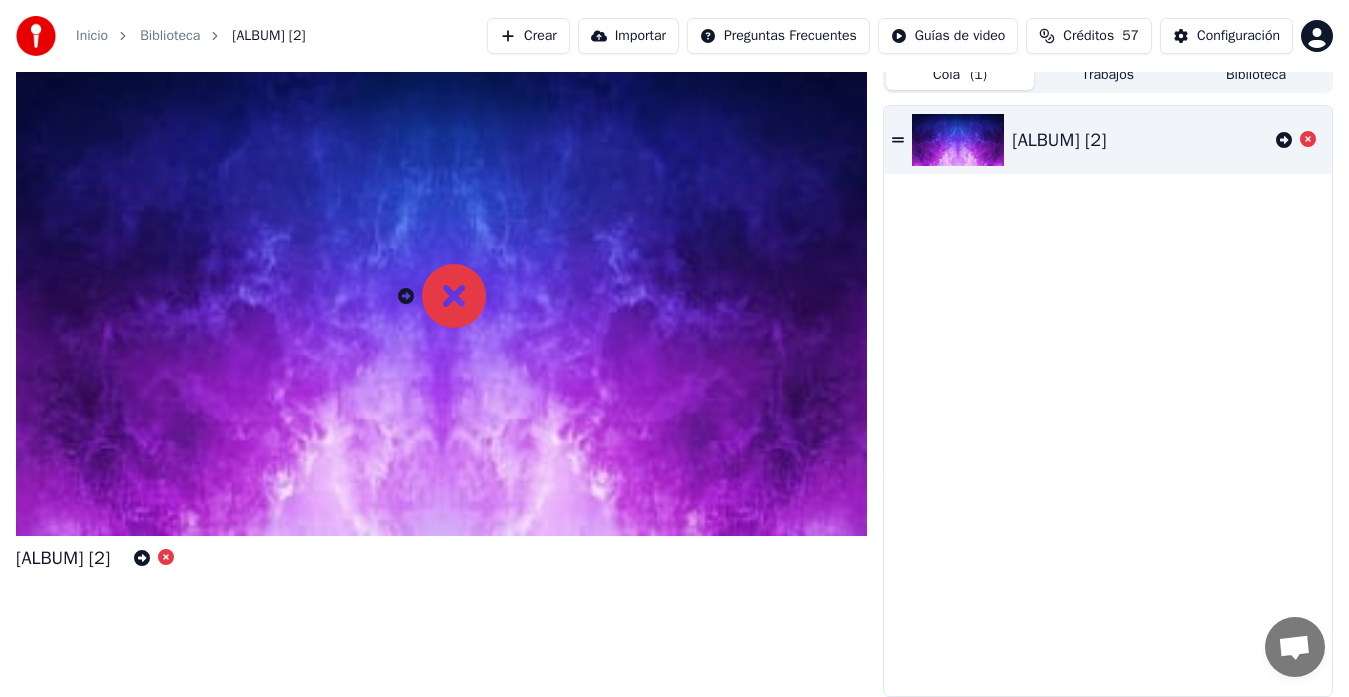 click on "Importar" at bounding box center (628, 36) 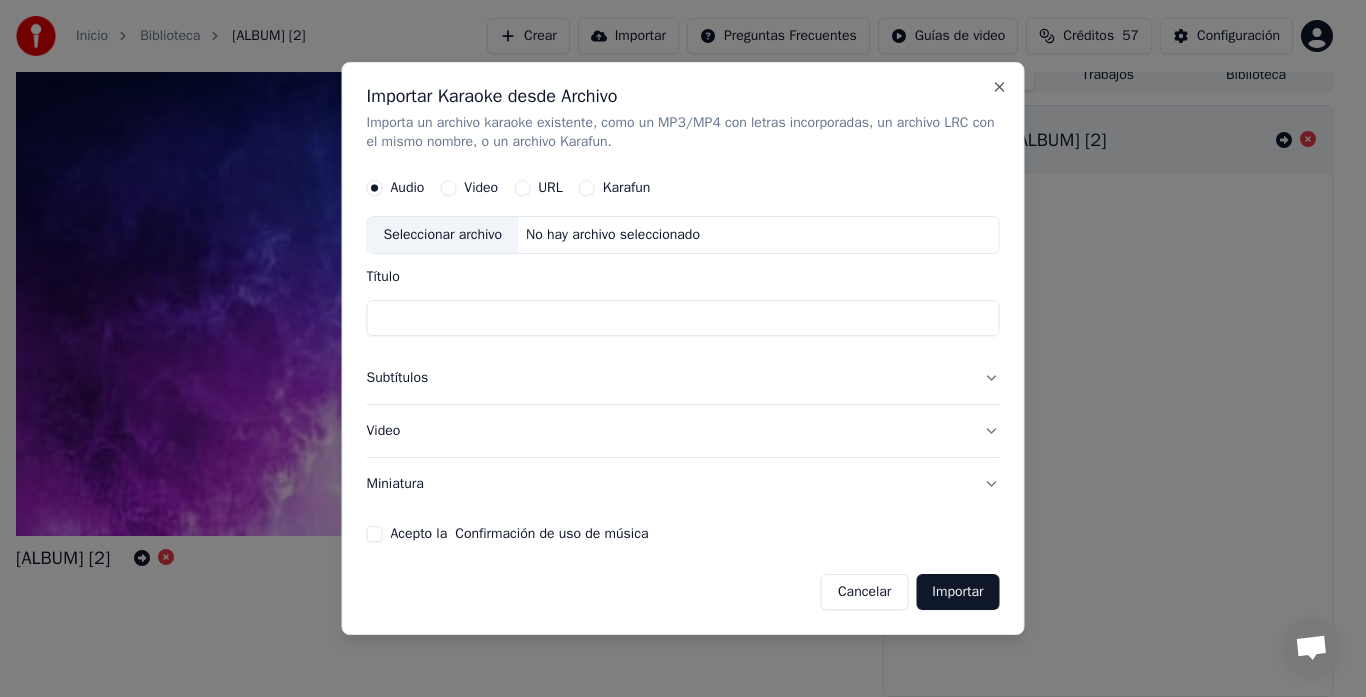 click on "Título" at bounding box center (683, 319) 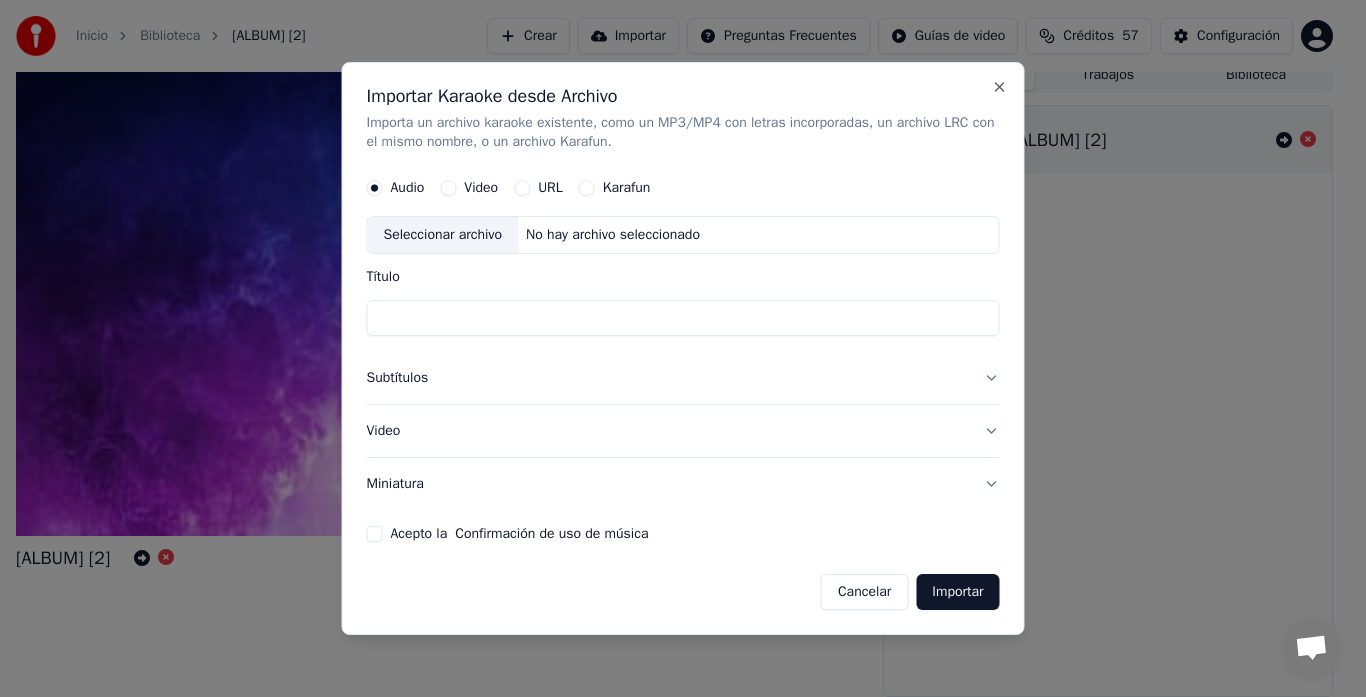 click on "Seleccionar archivo" at bounding box center [443, 236] 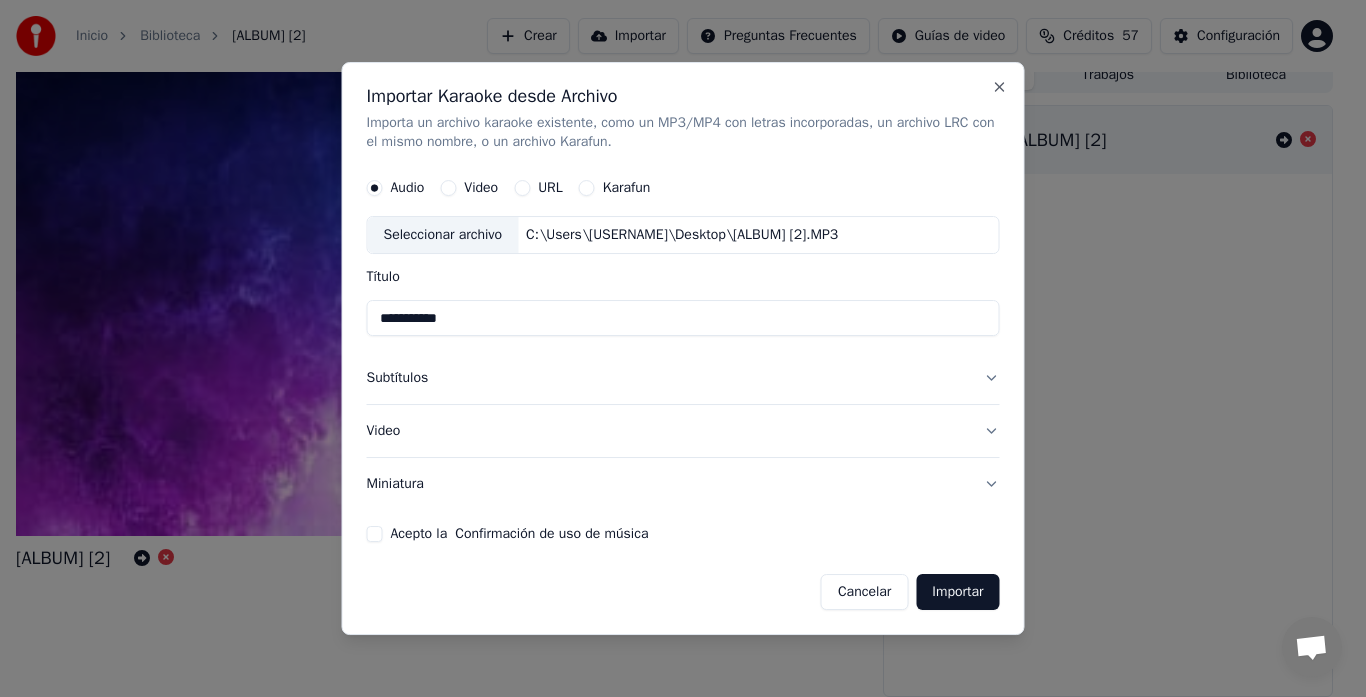 click on "**********" at bounding box center (683, 319) 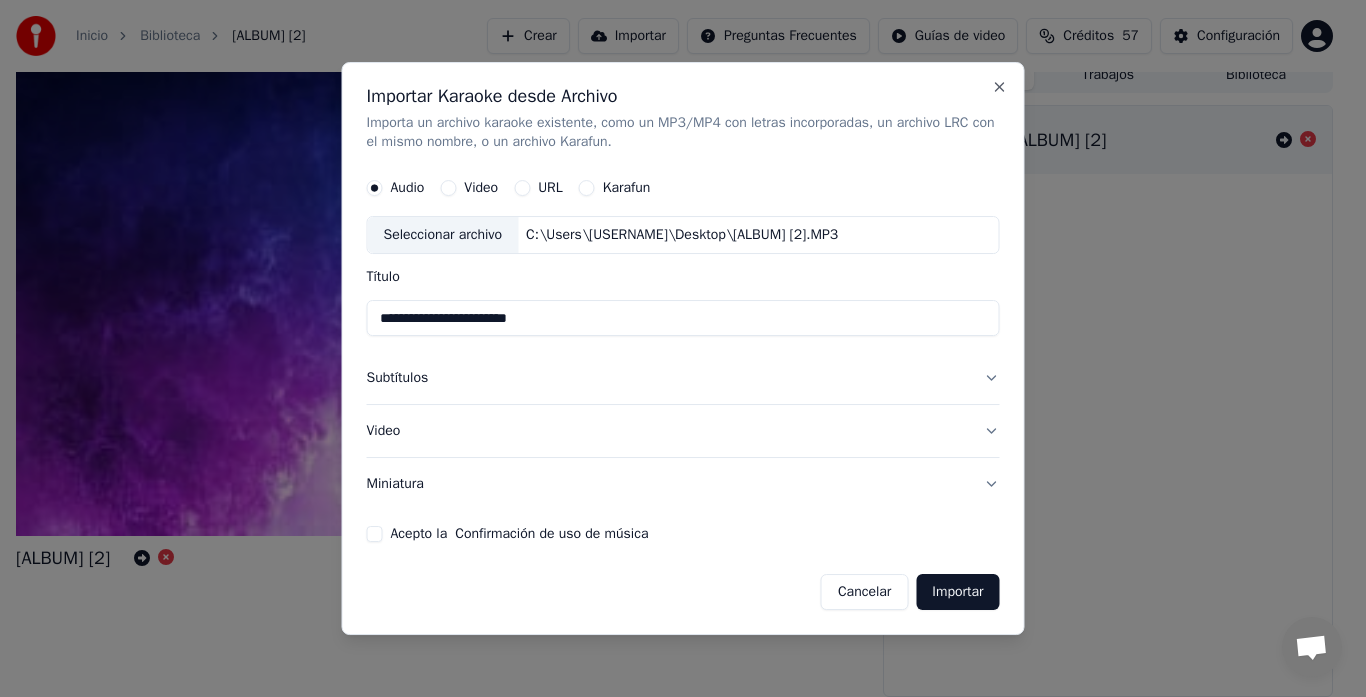 type on "**********" 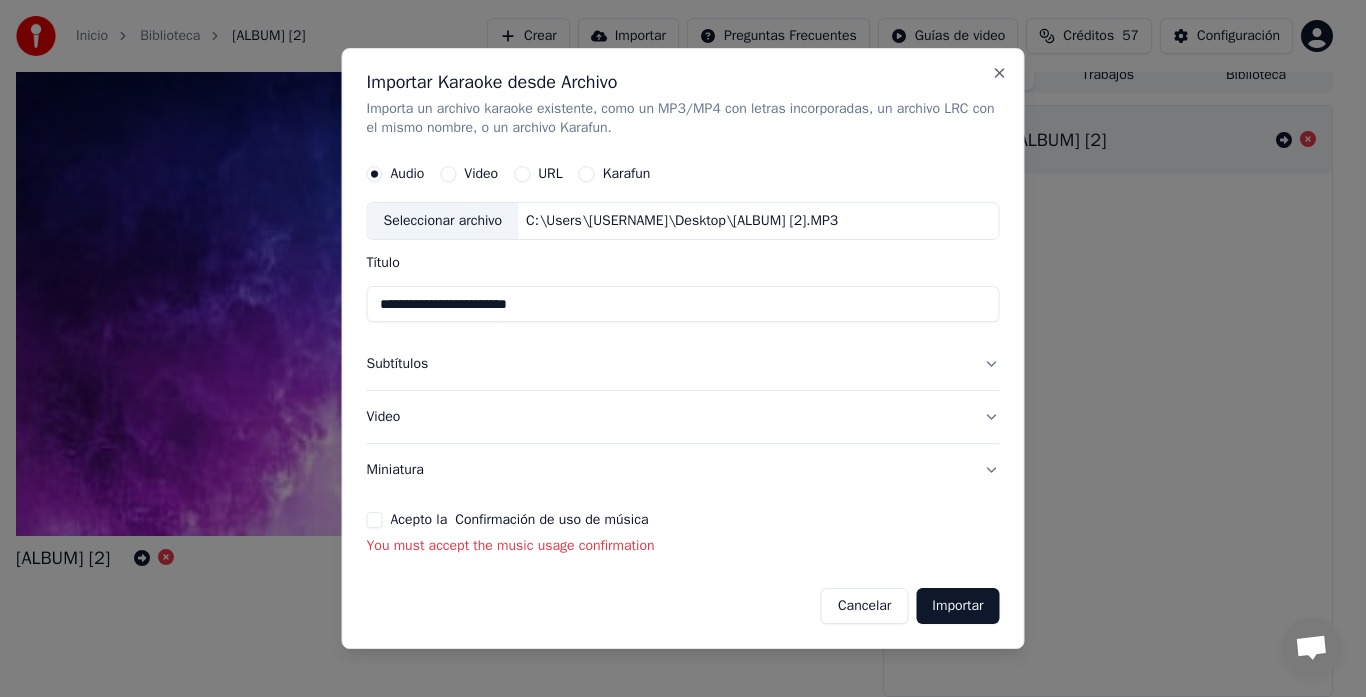click on "Acepto la   Confirmación de uso de música" at bounding box center (375, 520) 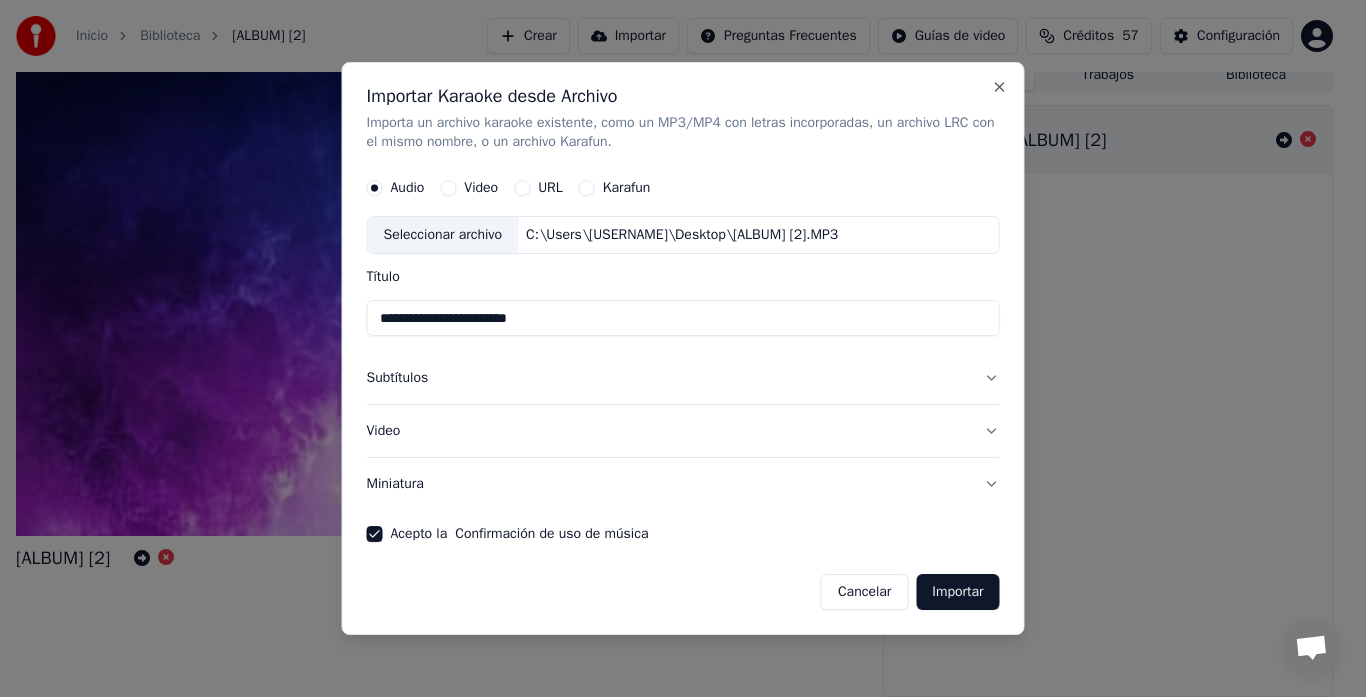 click on "Importar" at bounding box center (957, 592) 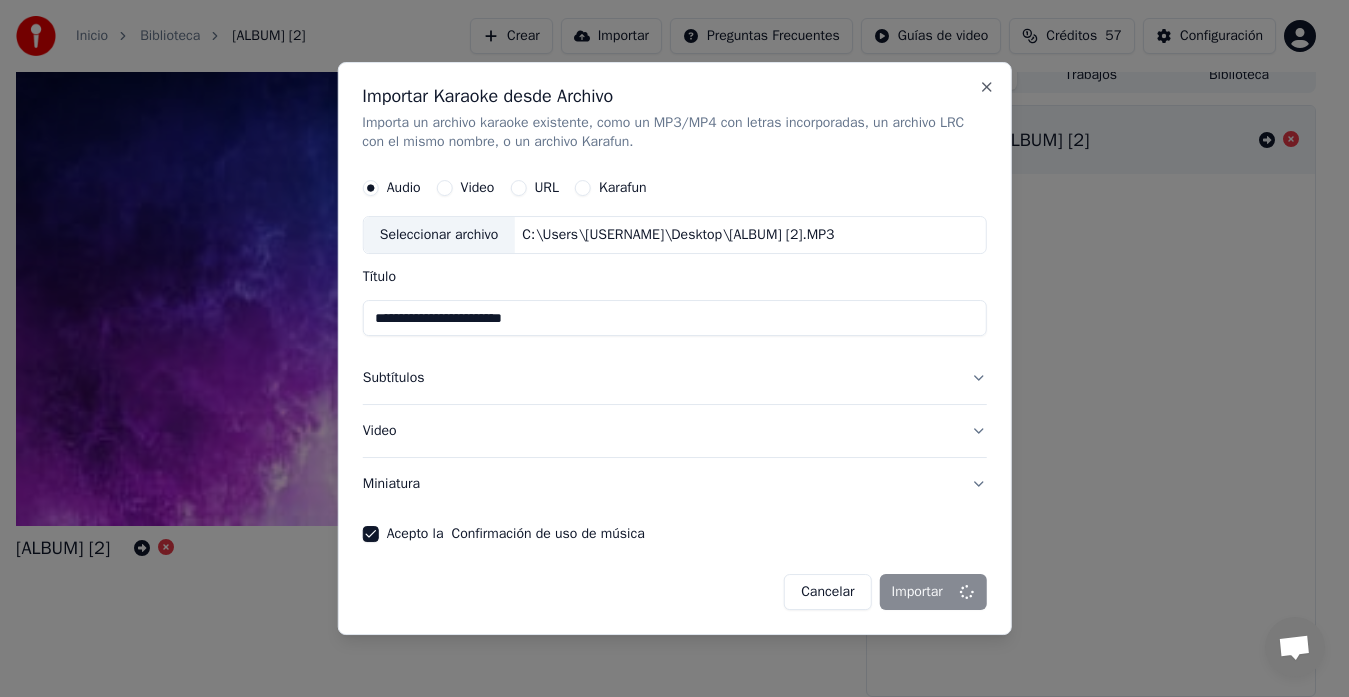 type 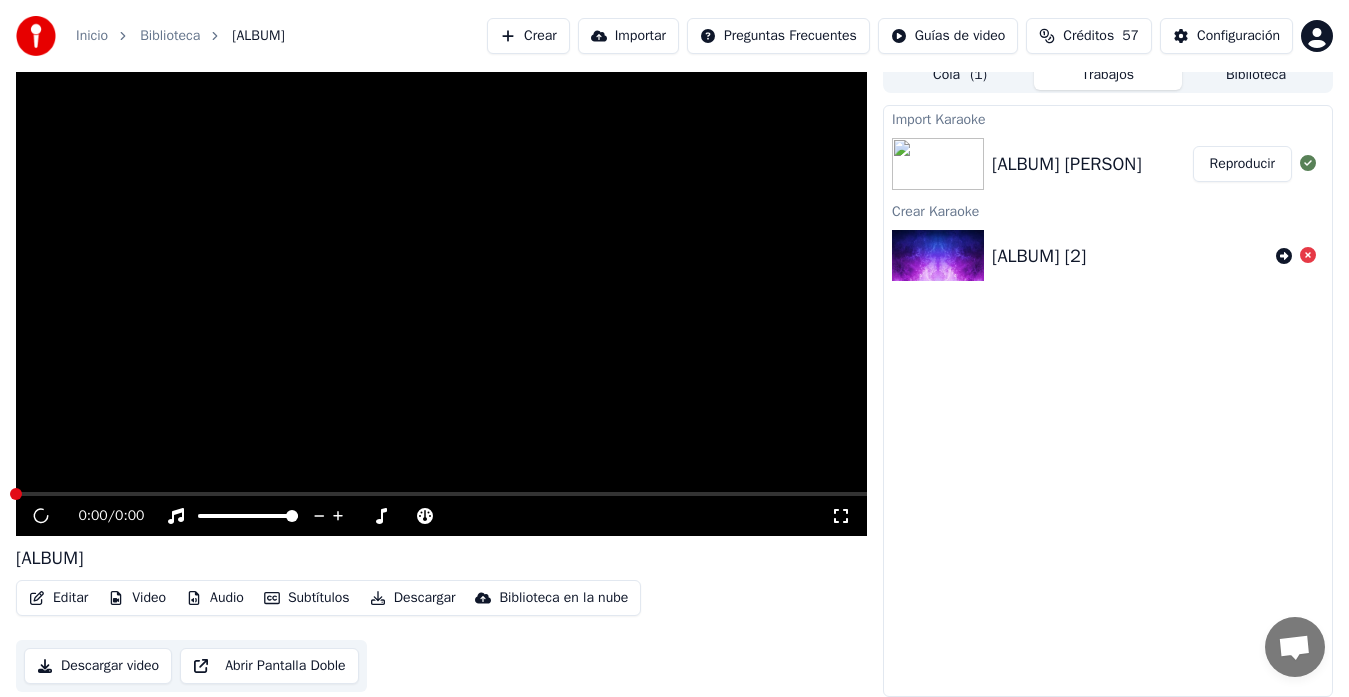 click on "Reproducir" at bounding box center (1242, 164) 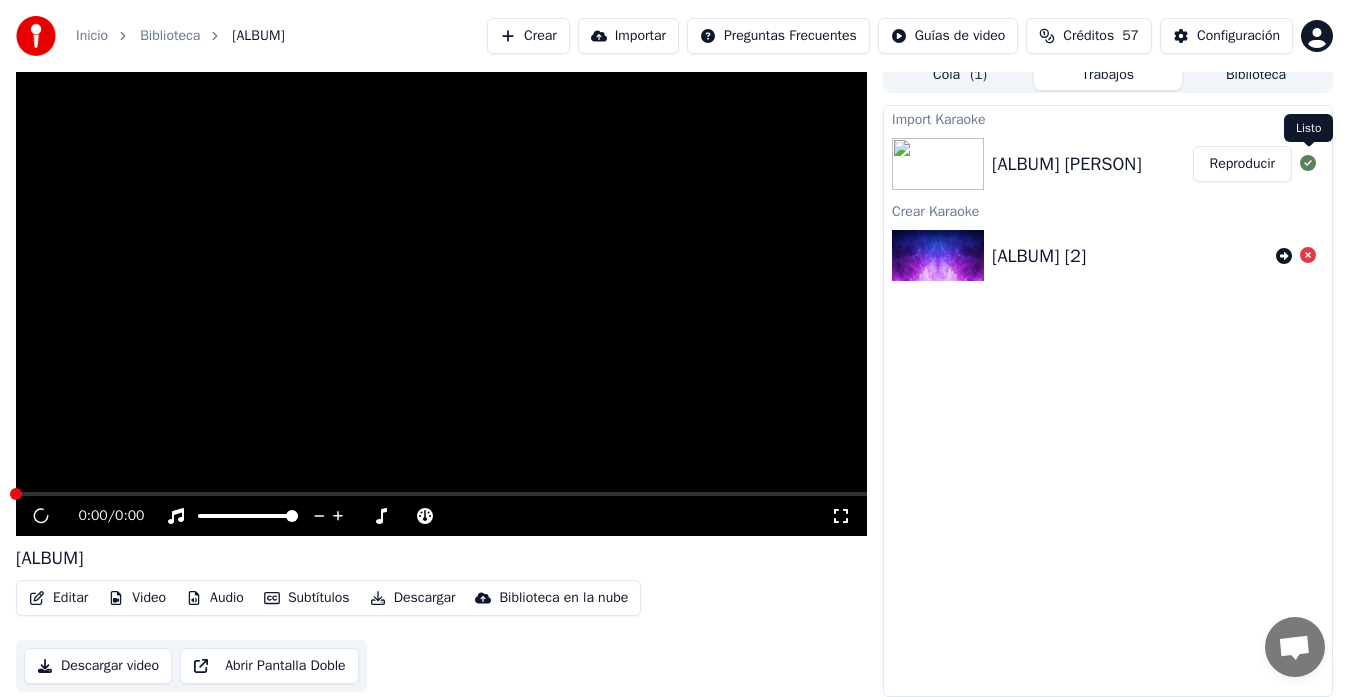 click 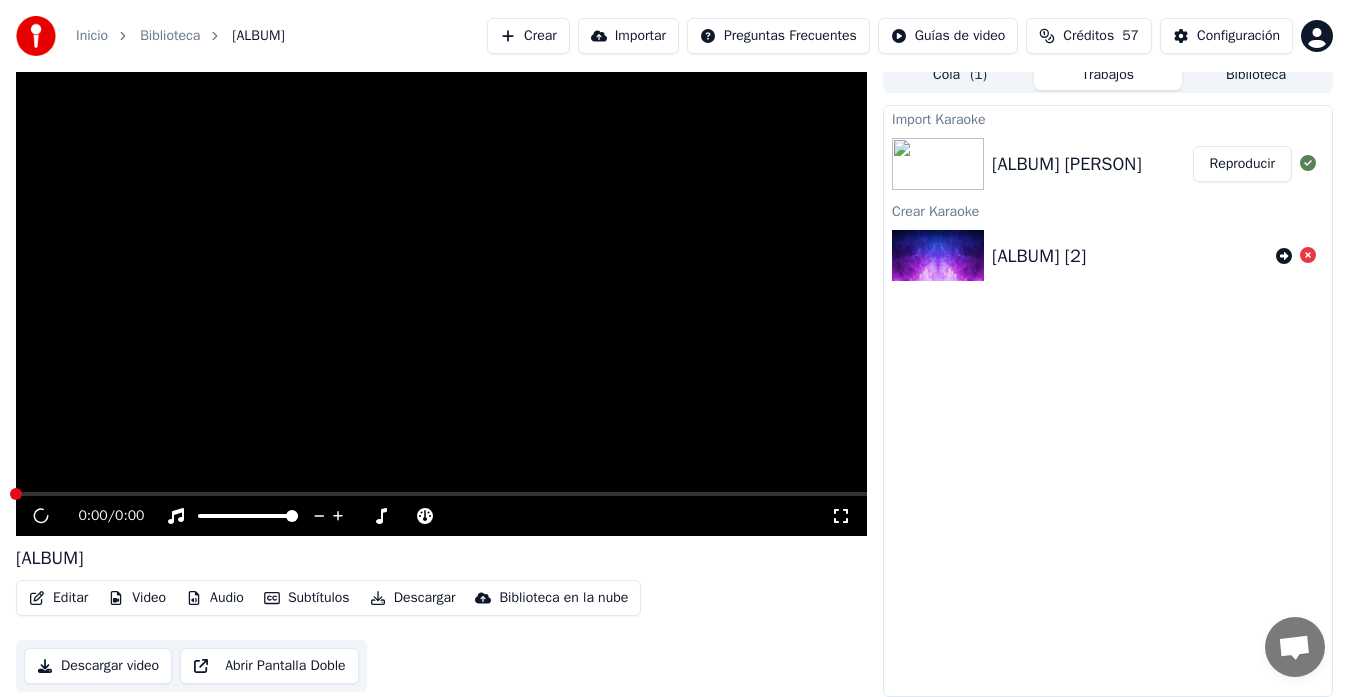 click on "Reproducir" at bounding box center [1242, 164] 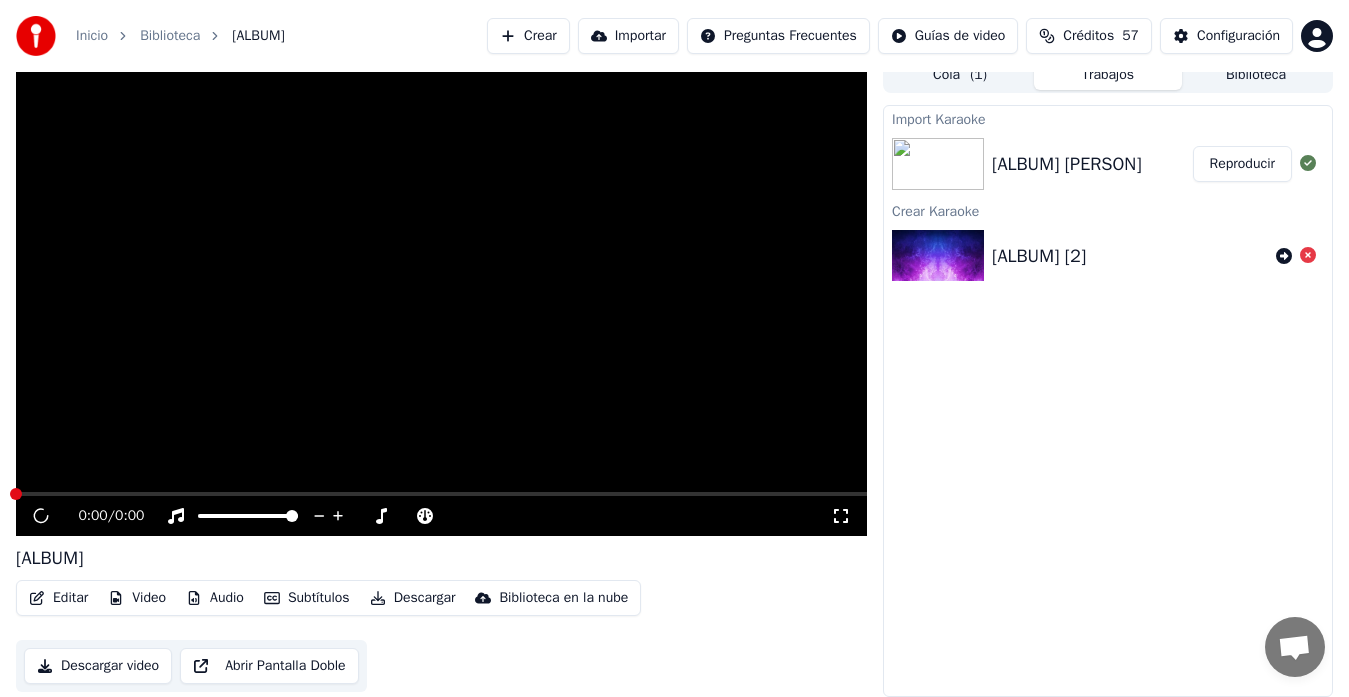 click at bounding box center (938, 256) 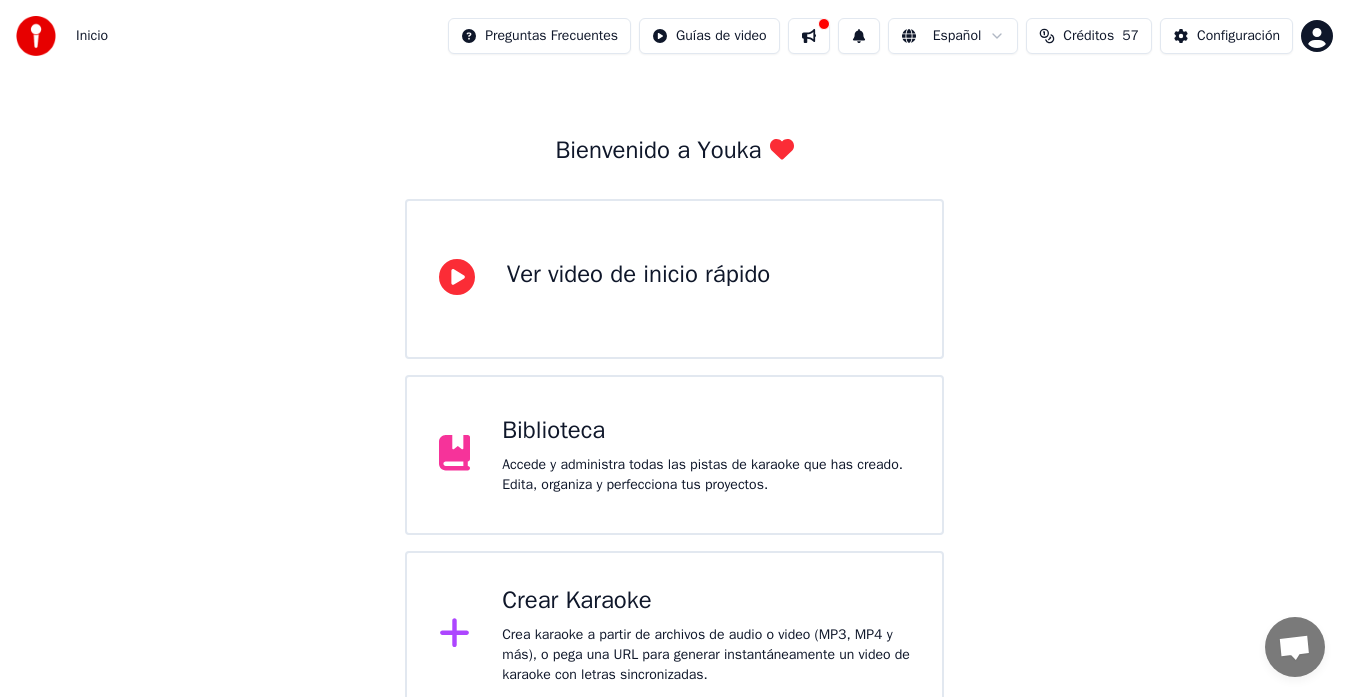 scroll, scrollTop: 79, scrollLeft: 0, axis: vertical 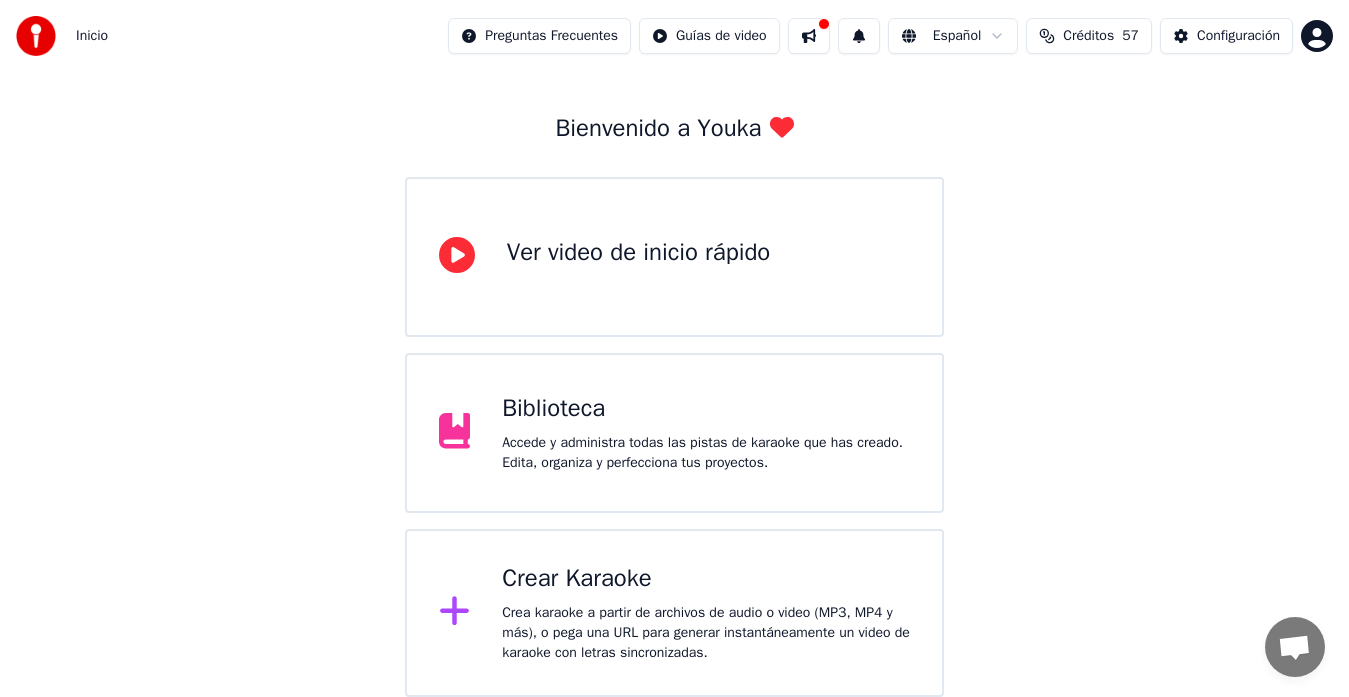click on "Crear Karaoke" at bounding box center [706, 579] 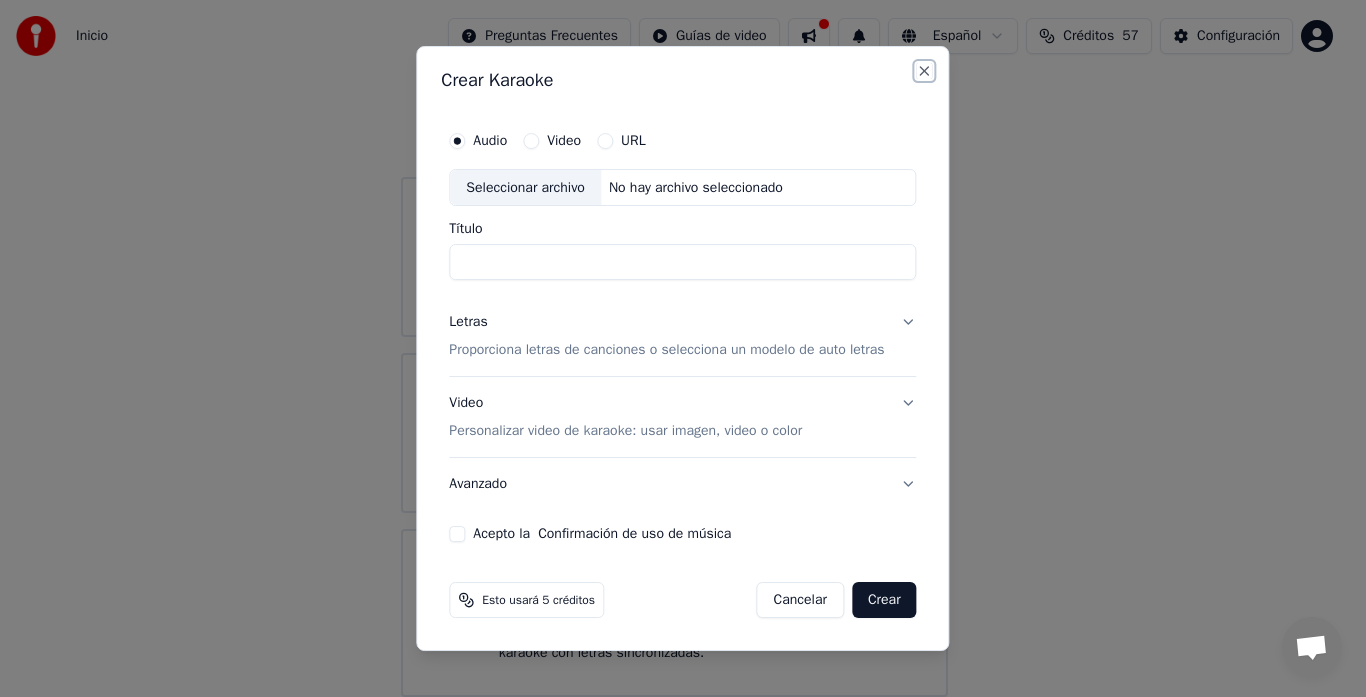click on "Close" at bounding box center (925, 71) 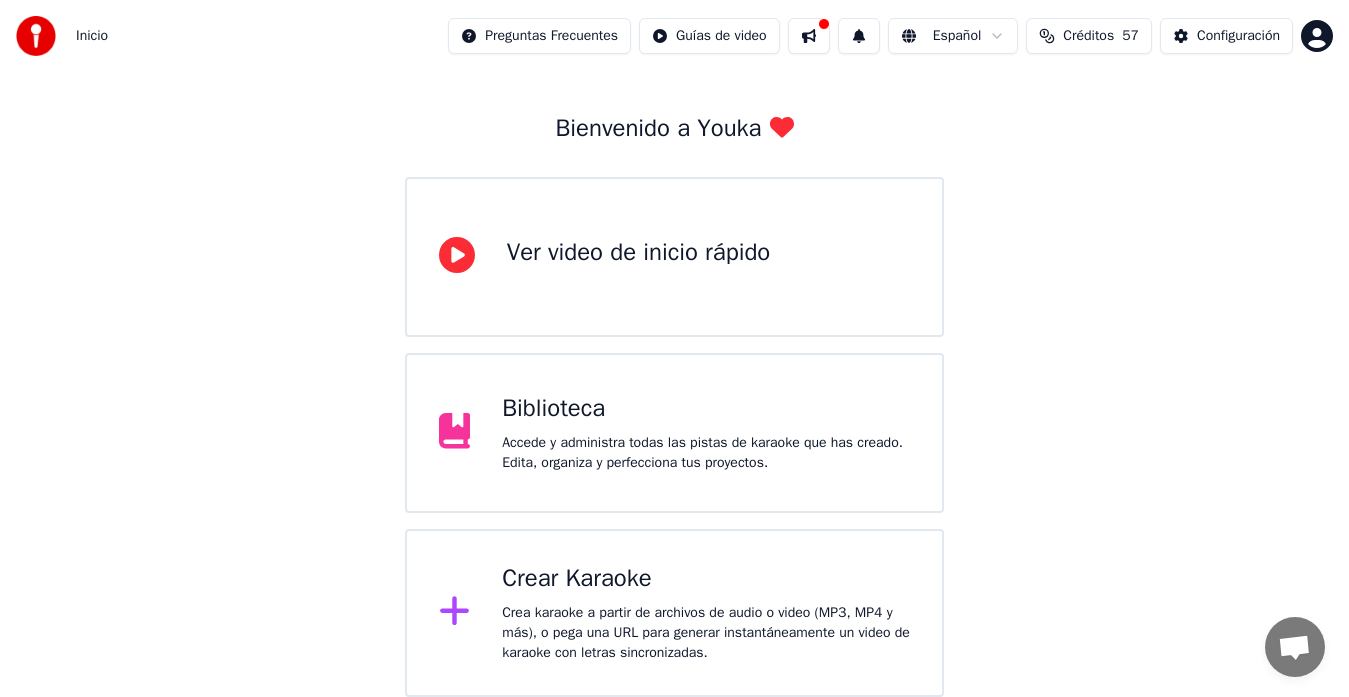 click on "Créditos 57" at bounding box center [1089, 36] 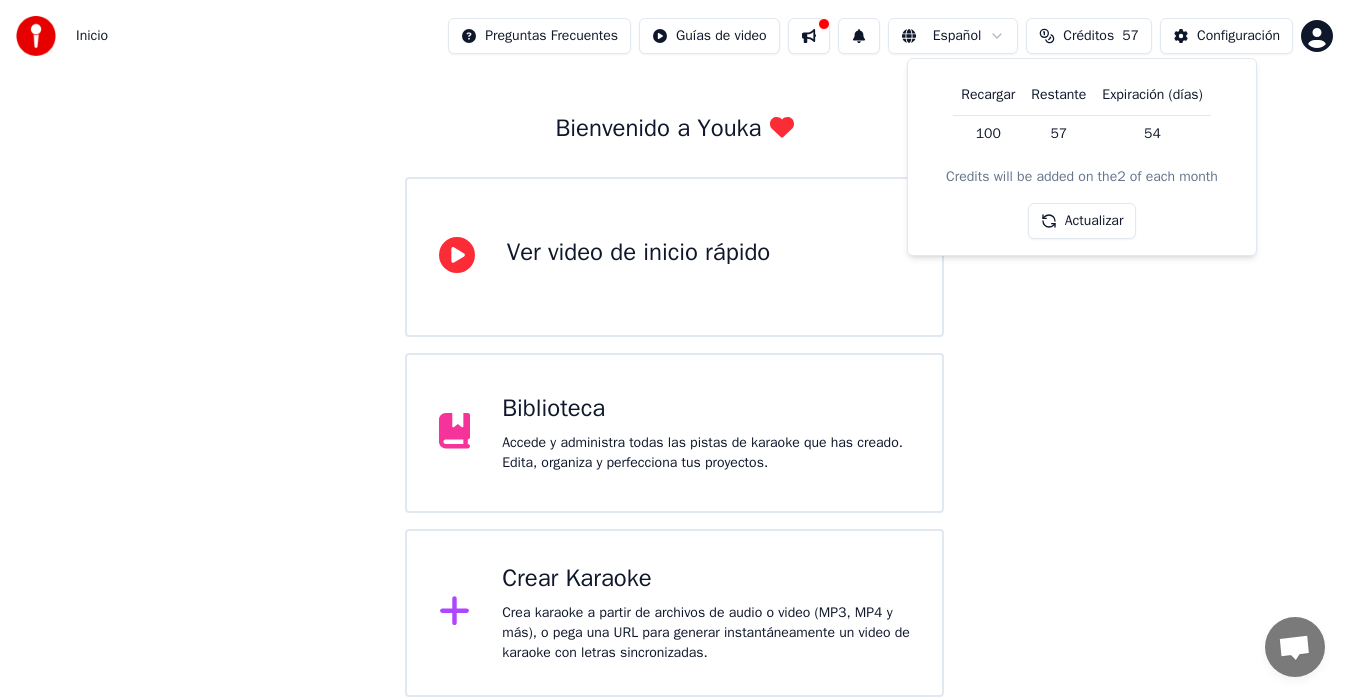 click on "Créditos" at bounding box center (1088, 36) 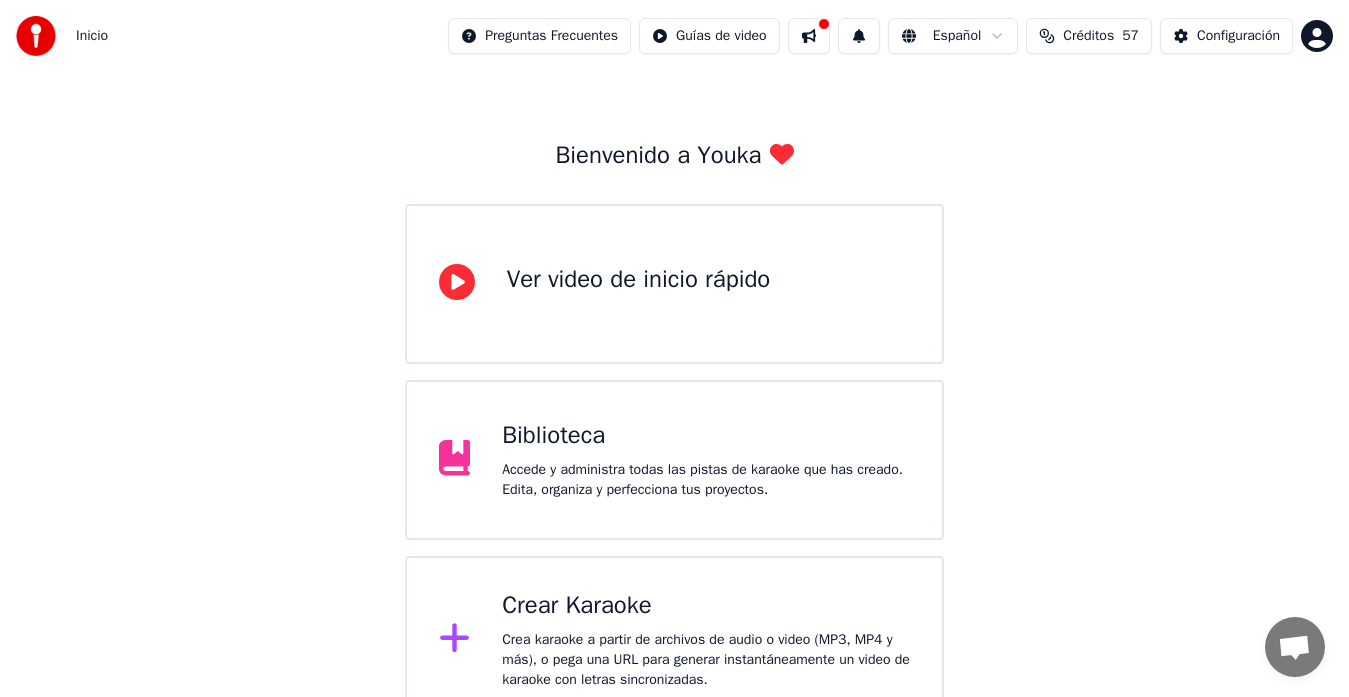 scroll, scrollTop: 79, scrollLeft: 0, axis: vertical 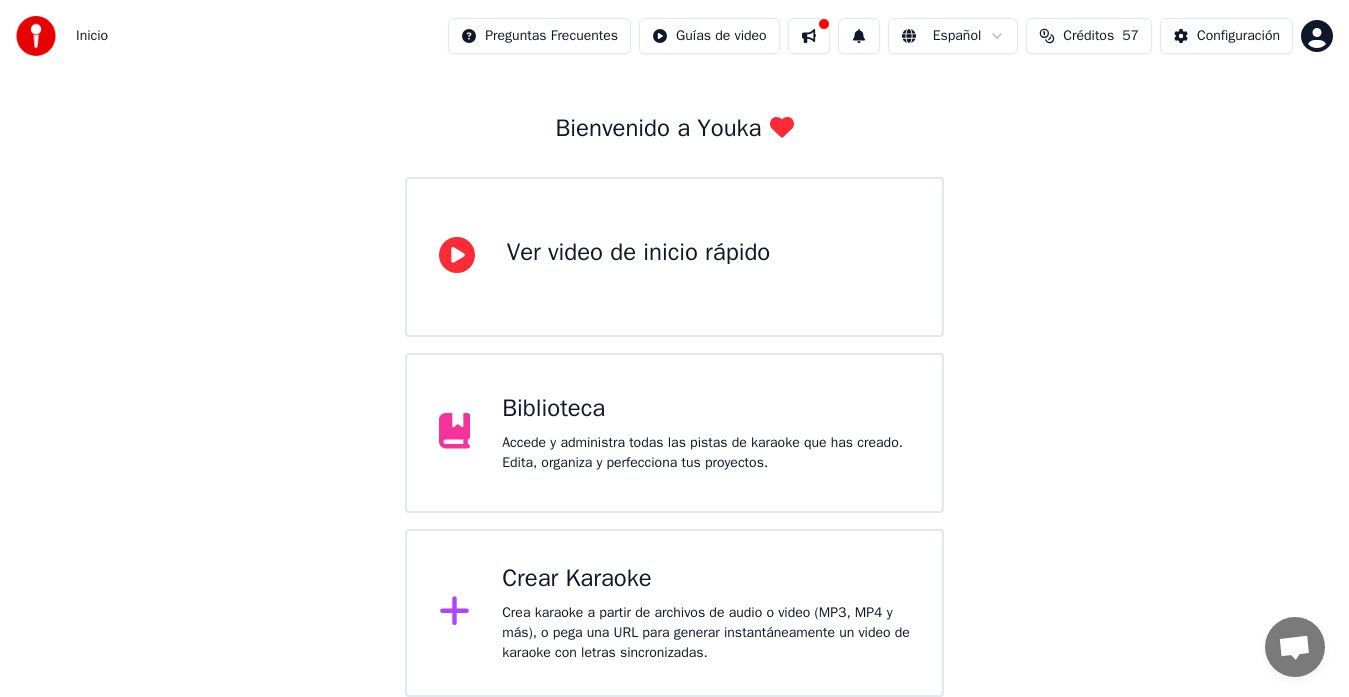 click on "Créditos" at bounding box center (1088, 36) 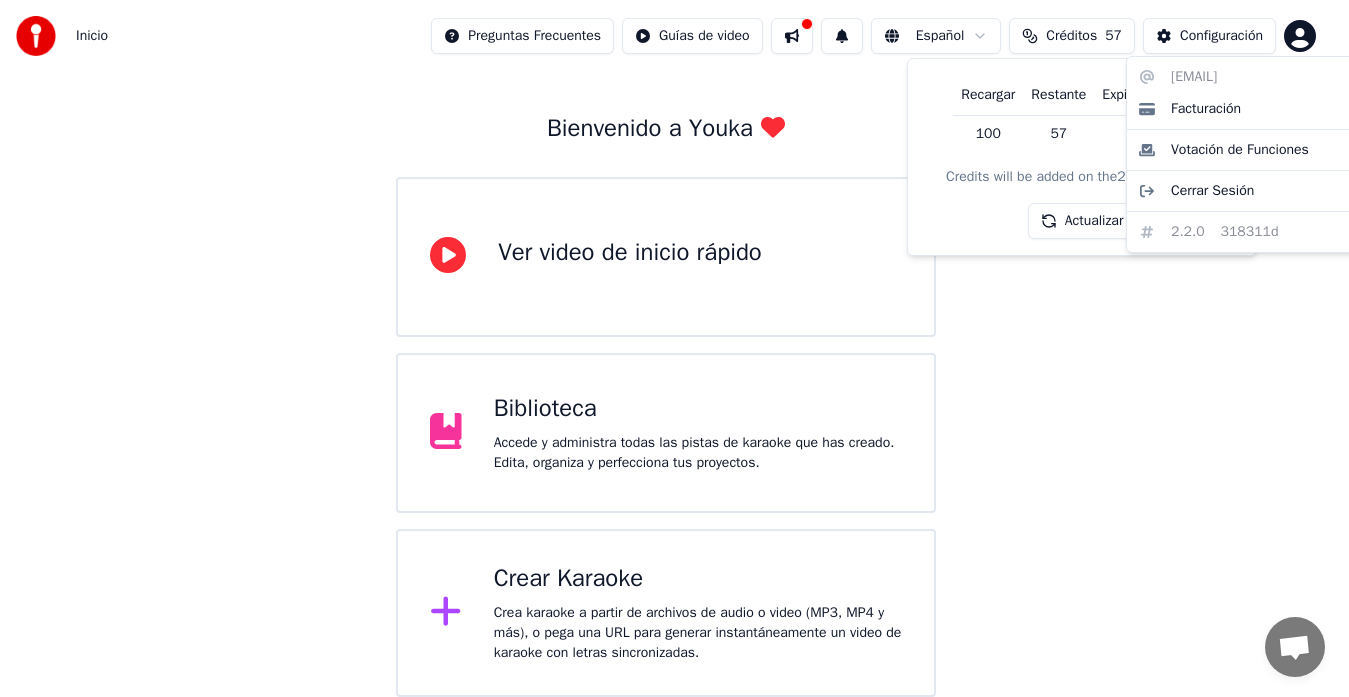 click on "Inicio Preguntas Frecuentes Guías de video Español Créditos 57 Configuración Bienvenido a Youka Ver video de inicio rápido Biblioteca Accede y administra todas las pistas de karaoke que has creado. Edita, organiza y perfecciona tus proyectos. Crear Karaoke Crea karaoke a partir de archivos de audio o video (MP3, MP4 y más), o pega una URL para generar instantáneamente un video de karaoke con letras sincronizadas. Conversación [PERSON] ¿Tienes alguna pregunta? ¡Hablemos! No estamos disponibles en estos momentos Red fuera de línea. Reconectando... Por ahora no se pueden recibir ni enviar mensajes. Youka Desktop ¡Hola! ¿En qué te puedo ayudar? Viernes, 8 Agosto quiero editar Hace 4 minutos Enviar un archivo No estamos en línea en este momento. Te contactaremos por correo electrónico. Insertar un emoji Enviar un archivo Grabar mensaje de audio We run on Crisp Recargar Restante Expiración (días) 100 57 54 Credits will be added on the 2 of each month Actualizar [EMAIL] 2.2.0" at bounding box center (674, 309) 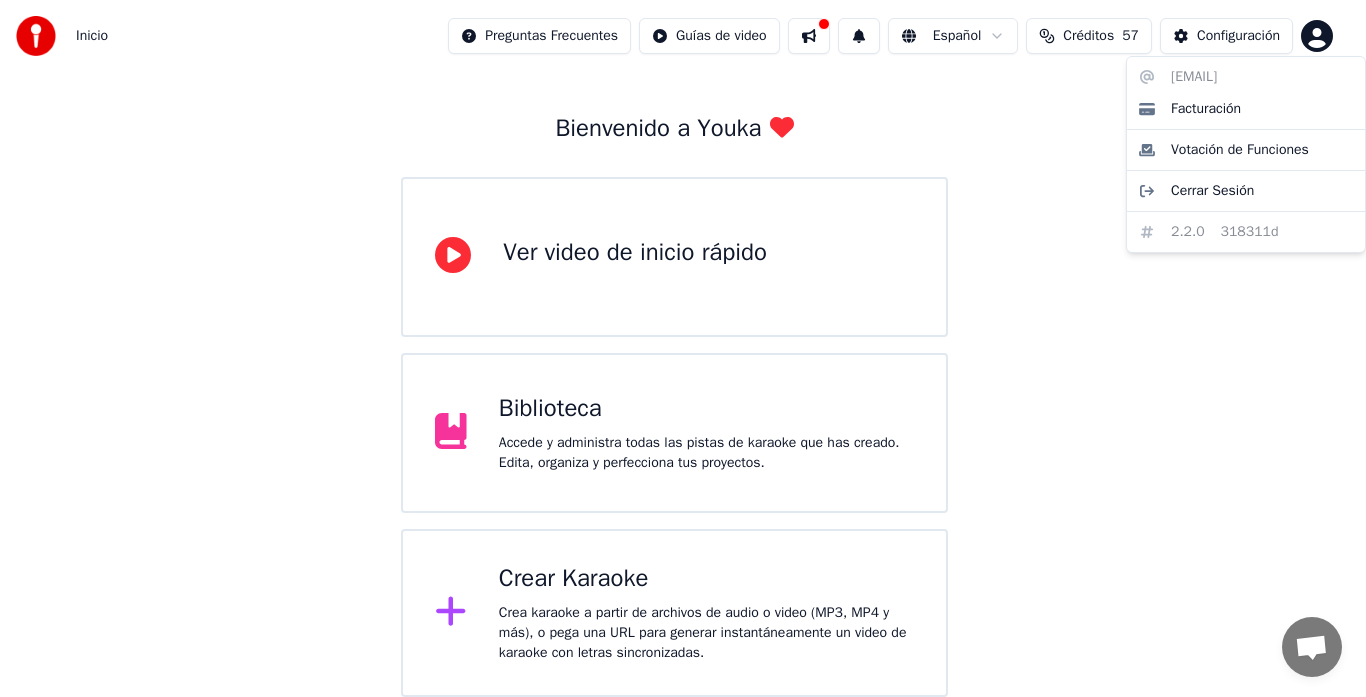 click on "Inicio Preguntas Frecuentes Guías de video Español Créditos 57 Configuración Bienvenido a Youka Ver video de inicio rápido Biblioteca Accede y administra todas las pistas de karaoke que has creado. Edita, organiza y perfecciona tus proyectos. Crear Karaoke Crea karaoke a partir de archivos de audio o video (MP3, MP4 y más), o pega una URL para generar instantáneamente un video de karaoke con letras sincronizadas. Conversación [PERSON] ¿Tienes alguna pregunta? ¡Hablemos! No estamos disponibles en estos momentos Red fuera de línea. Reconectando... Por ahora no se pueden recibir ni enviar mensajes. Youka Desktop ¡Hola! ¿En qué te puedo ayudar? Viernes, 8 Agosto quiero editar Hace 4 minutos Enviar un archivo No estamos en línea en este momento. Te contactaremos por correo electrónico. Insertar un emoji Enviar un archivo Grabar mensaje de audio We run on Crisp [EMAIL] Facturación Votación de Funciones Cerrar Sesión 2.2.0 318311d" at bounding box center [683, 309] 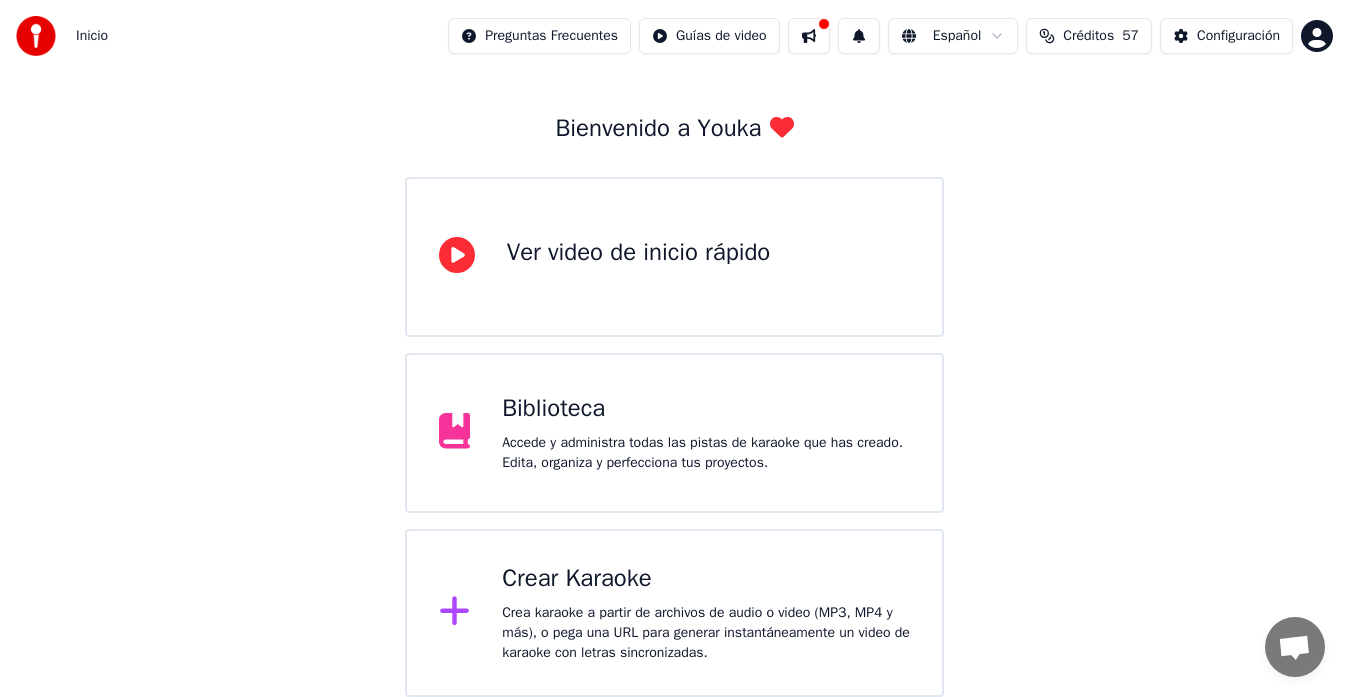 click on "Accede y administra todas las pistas de karaoke que has creado. Edita, organiza y perfecciona tus proyectos." at bounding box center [706, 453] 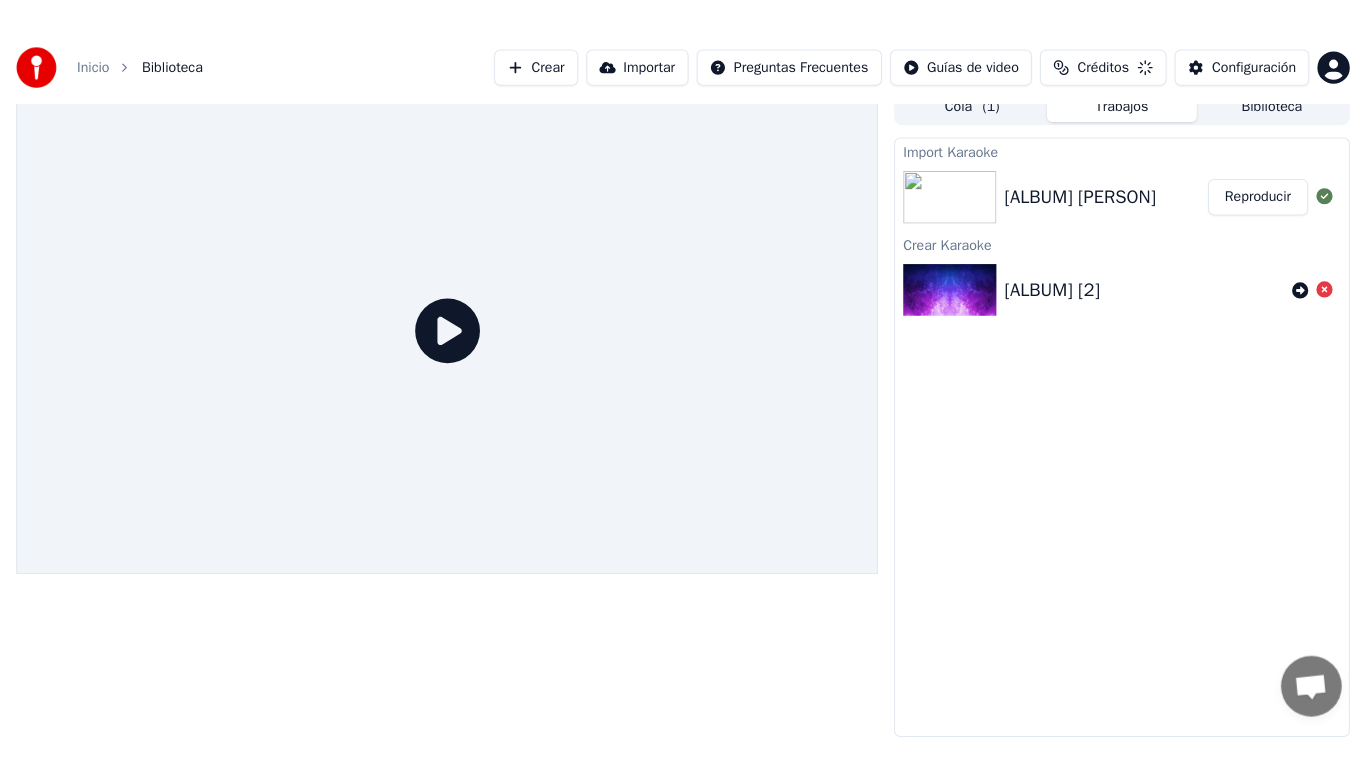 scroll, scrollTop: 5, scrollLeft: 0, axis: vertical 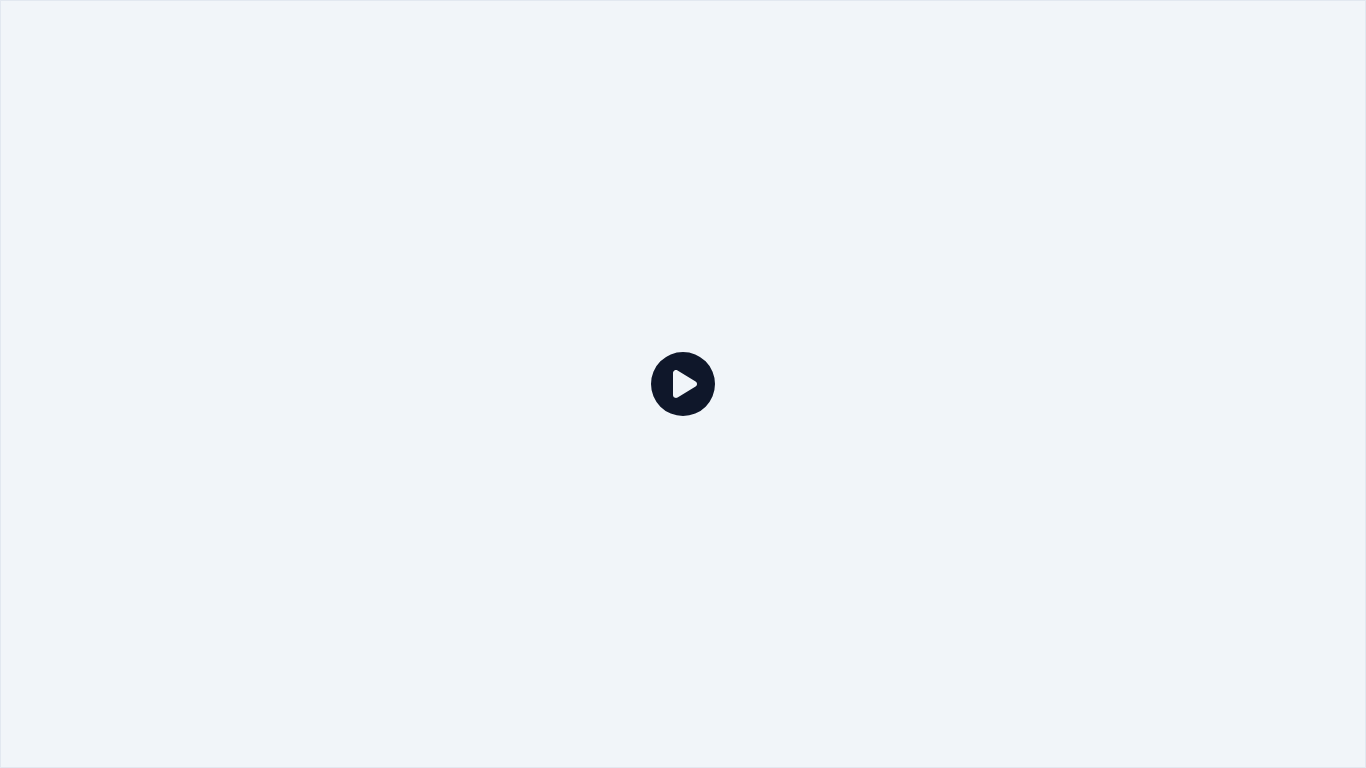 click at bounding box center (683, 384) 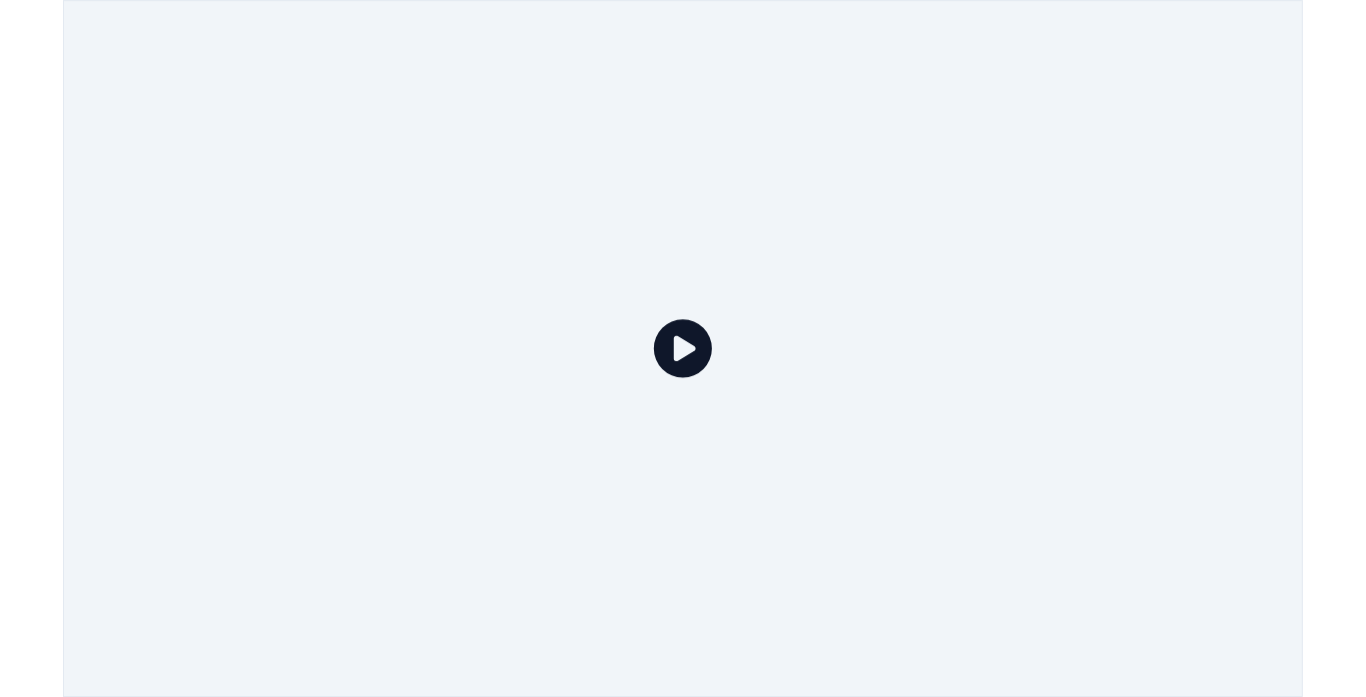 scroll, scrollTop: 15, scrollLeft: 0, axis: vertical 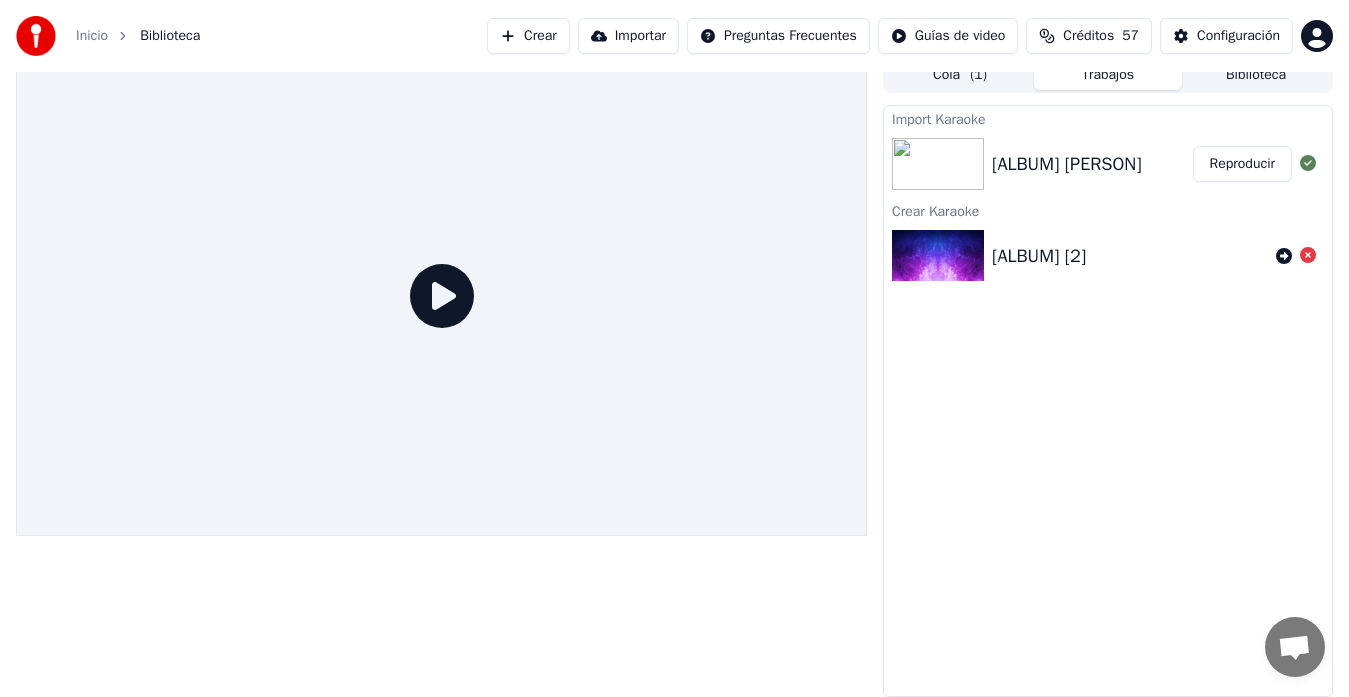 click at bounding box center (938, 164) 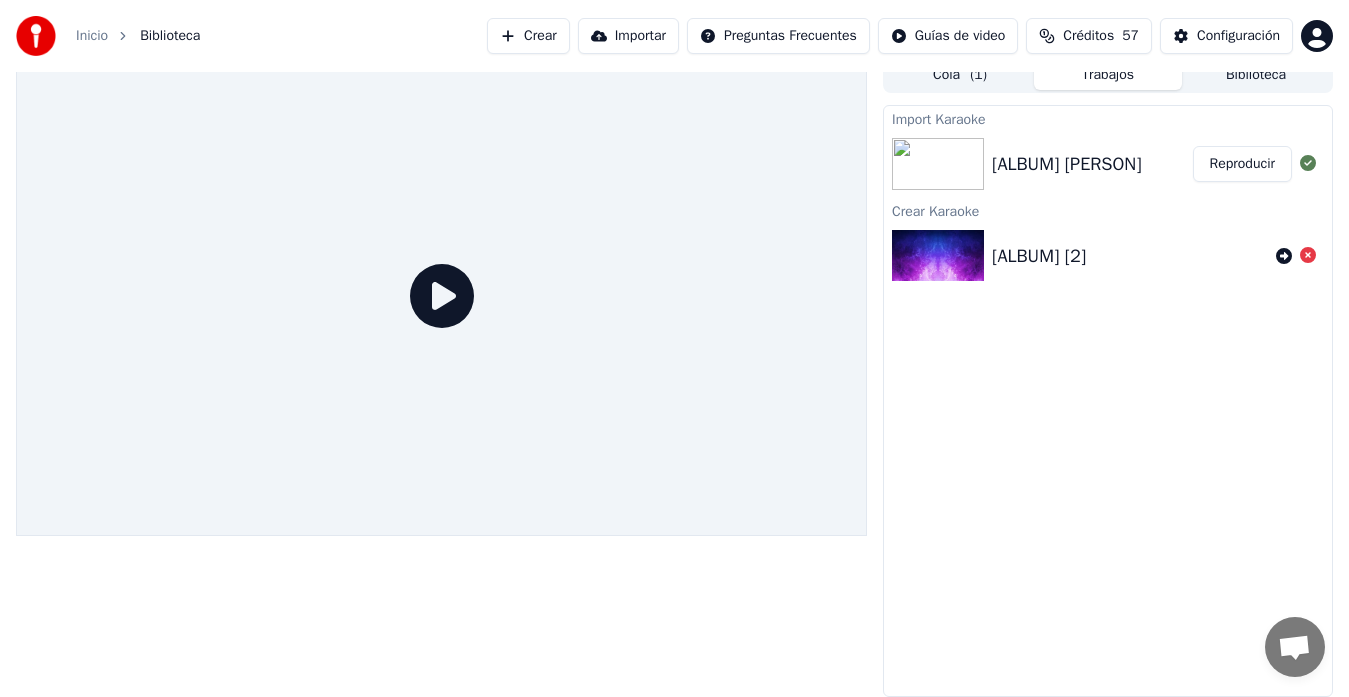 click on "[ALBUM] [PERSON]" at bounding box center [1067, 164] 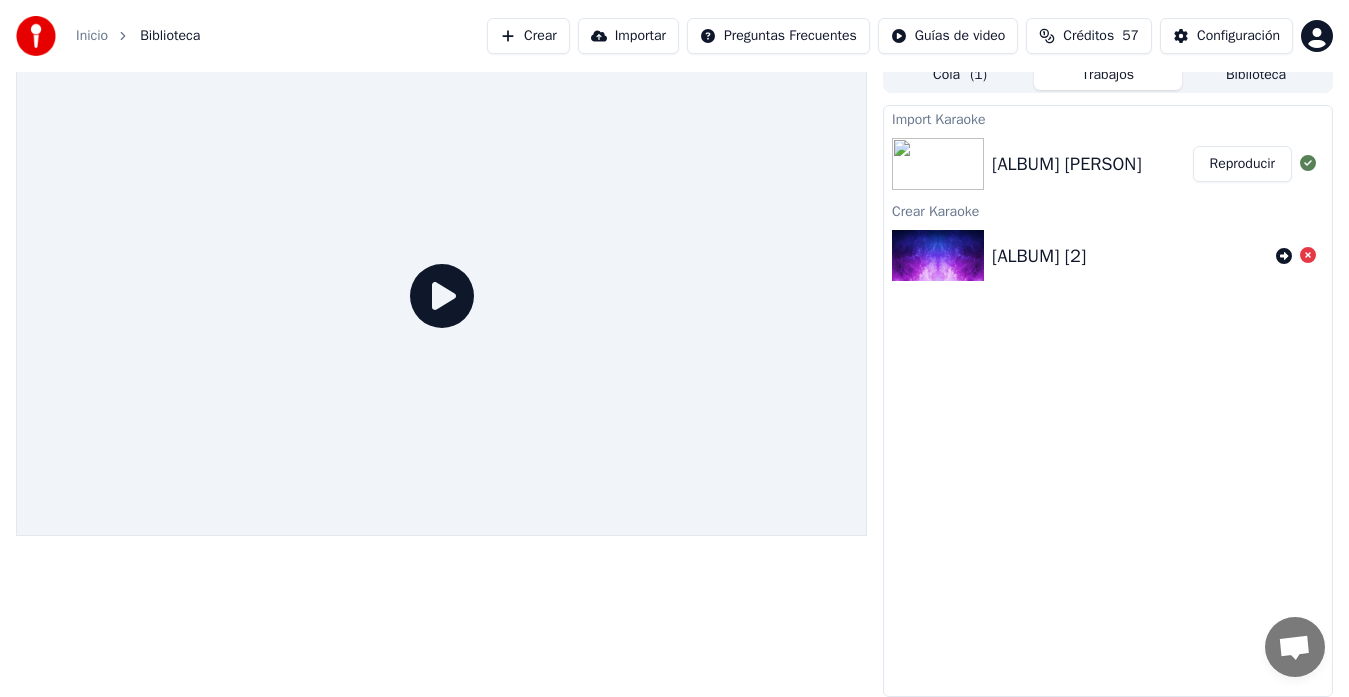 click on "Reproducir" at bounding box center (1242, 164) 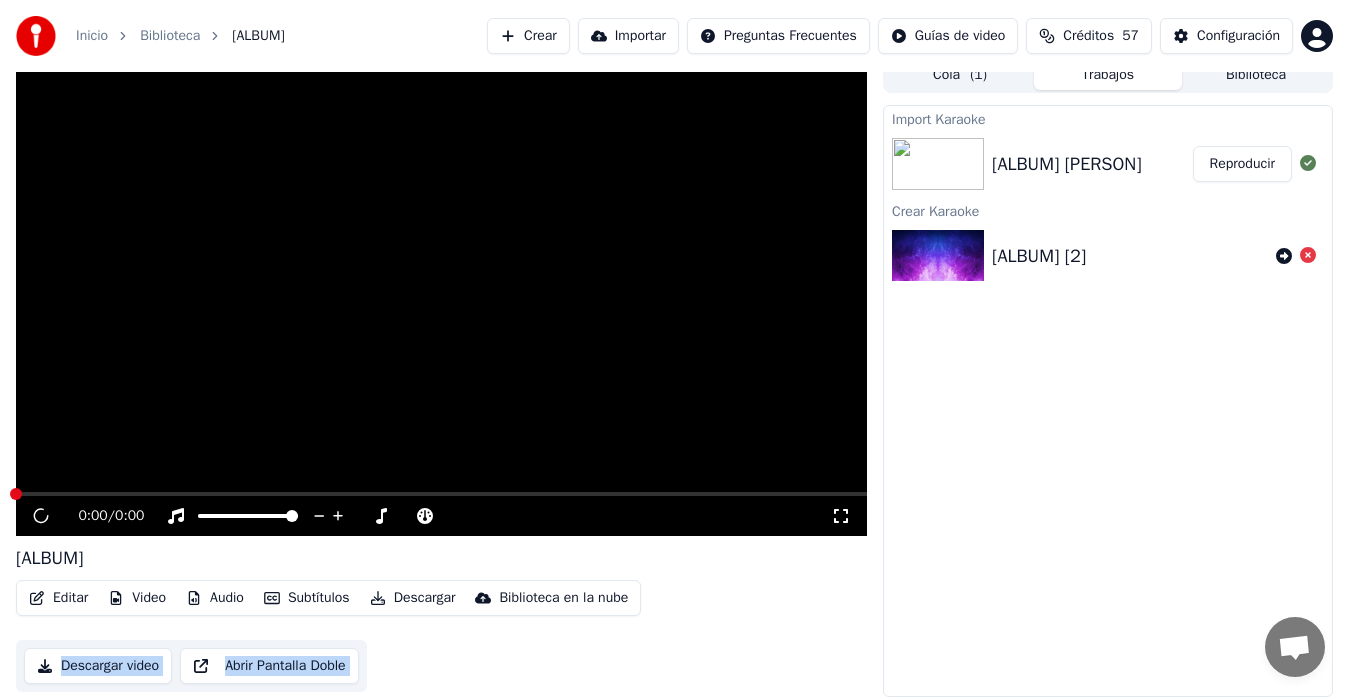 click at bounding box center [938, 256] 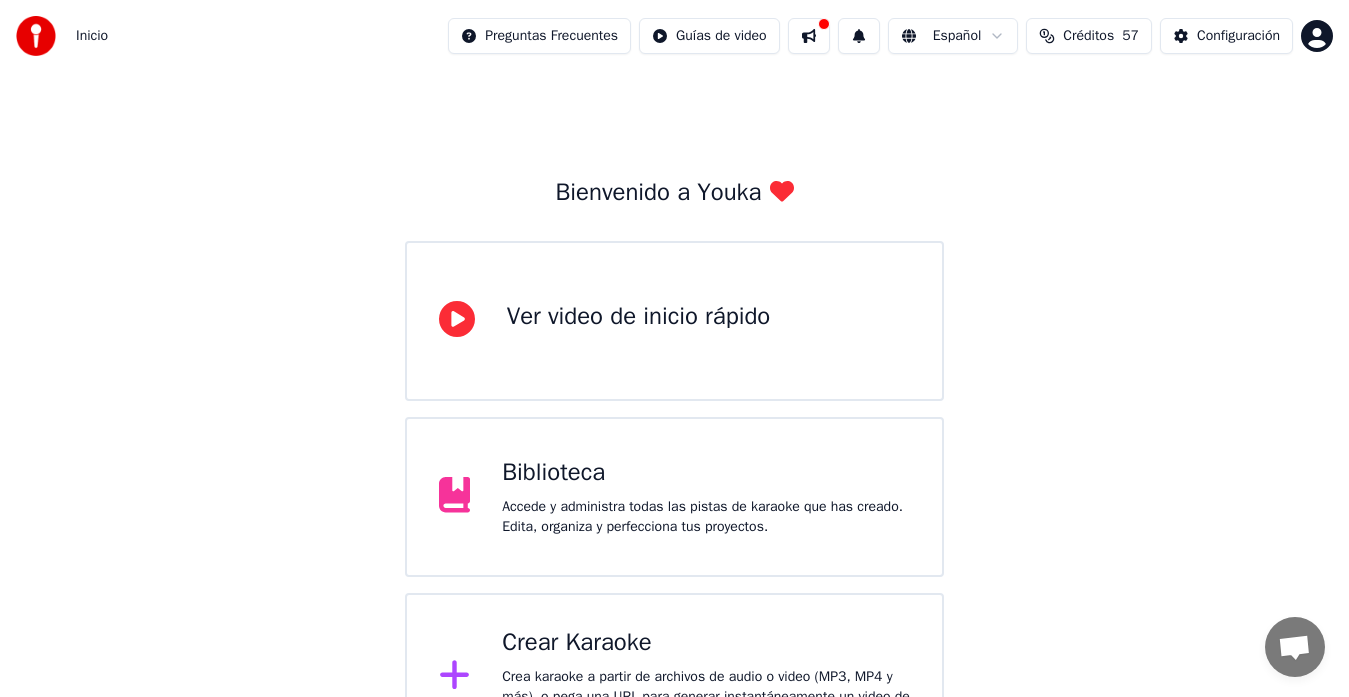 click on "Crear Karaoke" at bounding box center [706, 643] 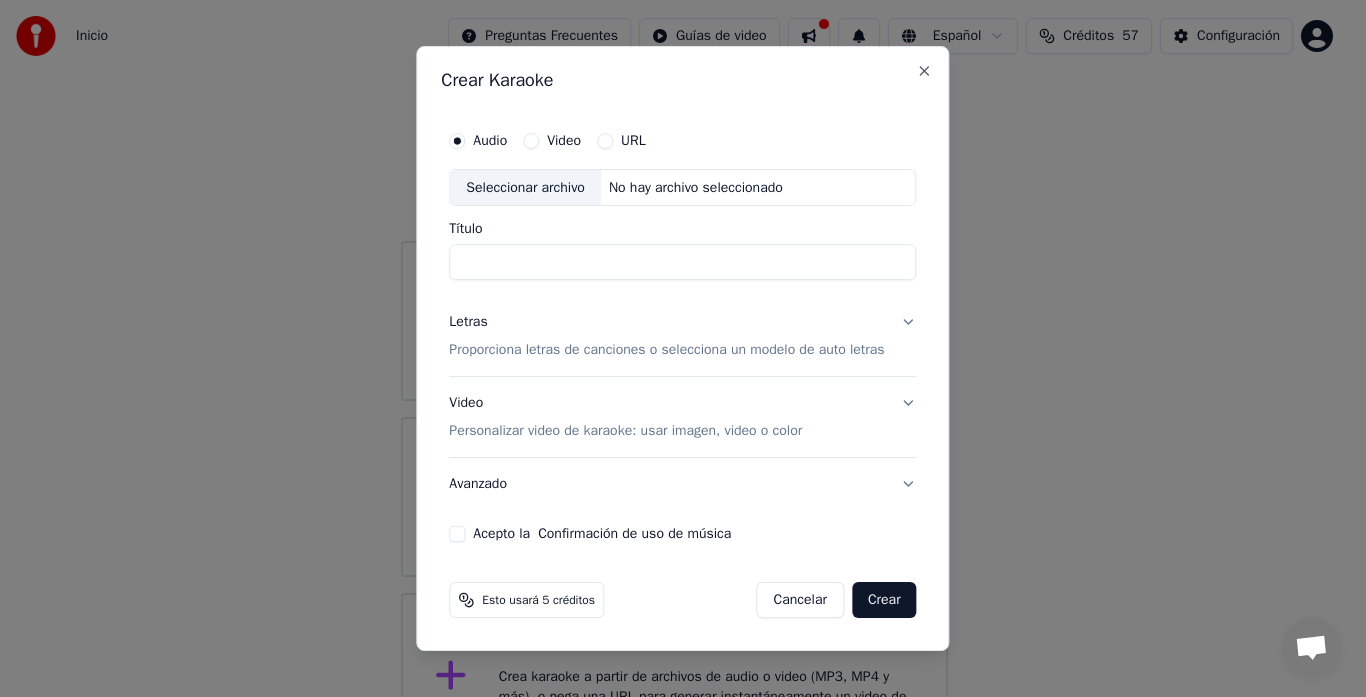 click on "Seleccionar archivo" at bounding box center (525, 188) 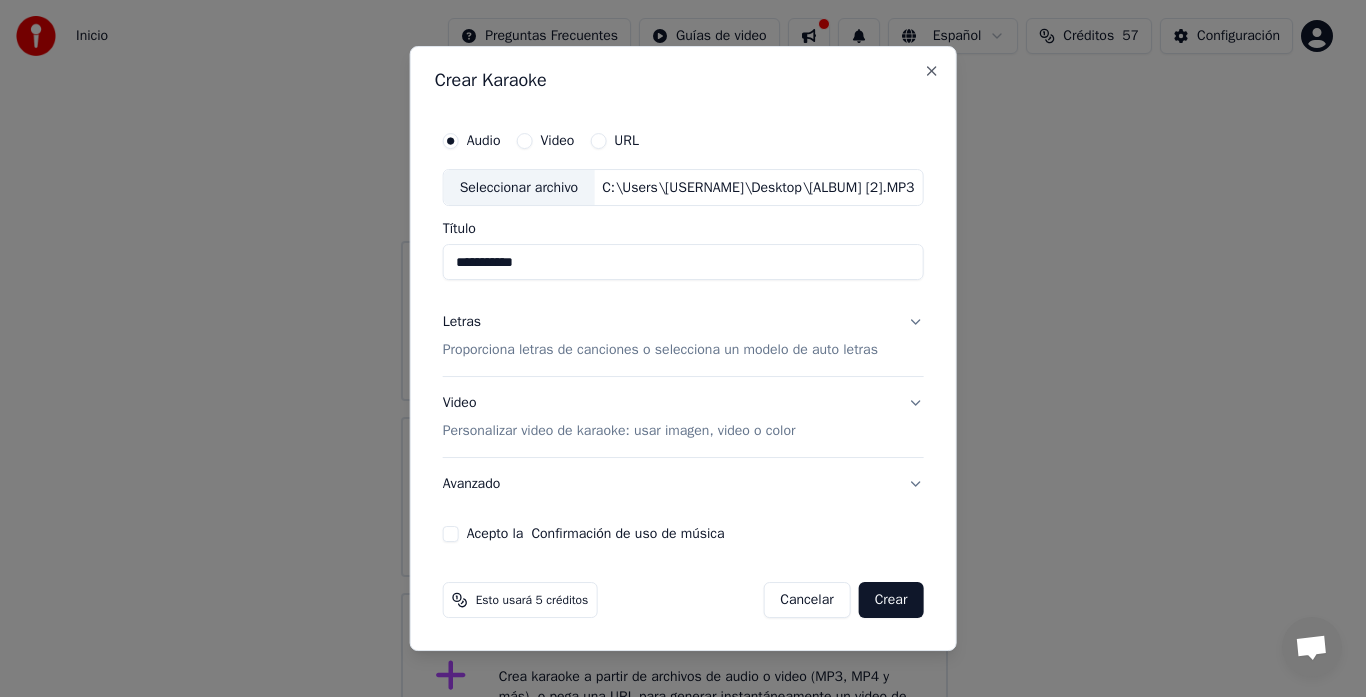 click on "**********" at bounding box center (683, 263) 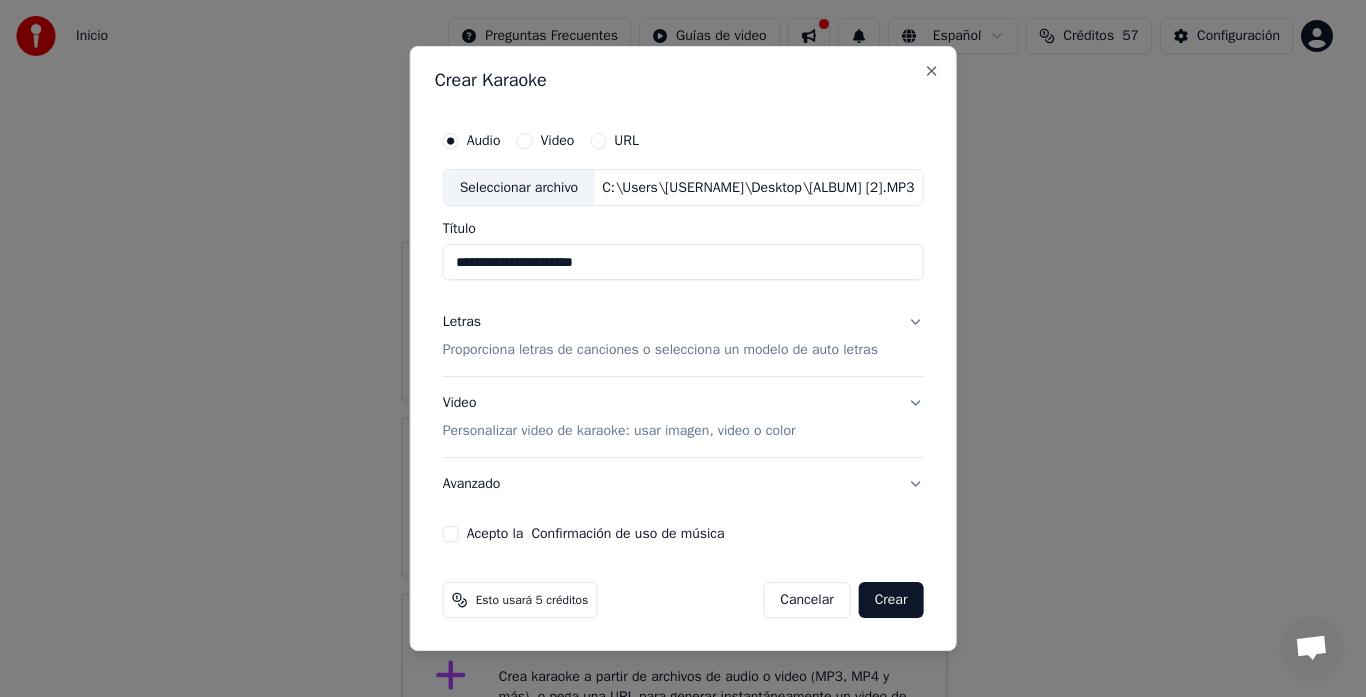 type on "**********" 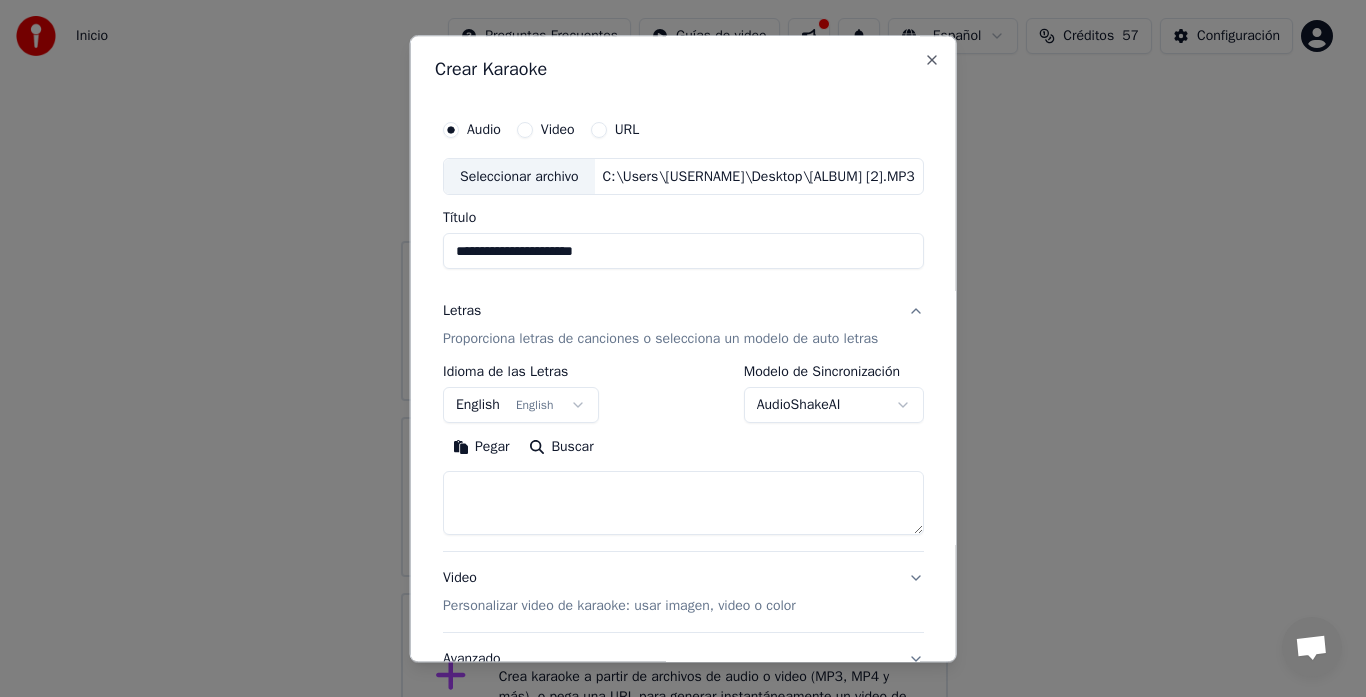 click on "English English" at bounding box center (521, 406) 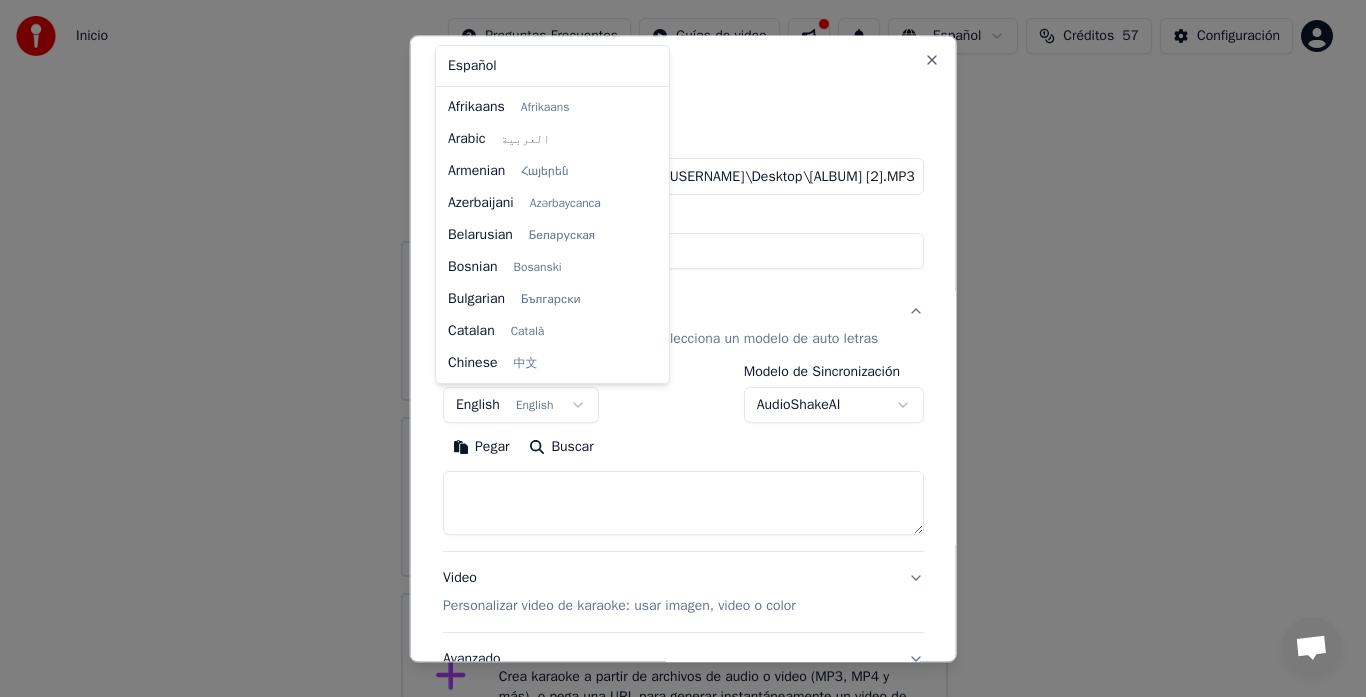 scroll, scrollTop: 160, scrollLeft: 0, axis: vertical 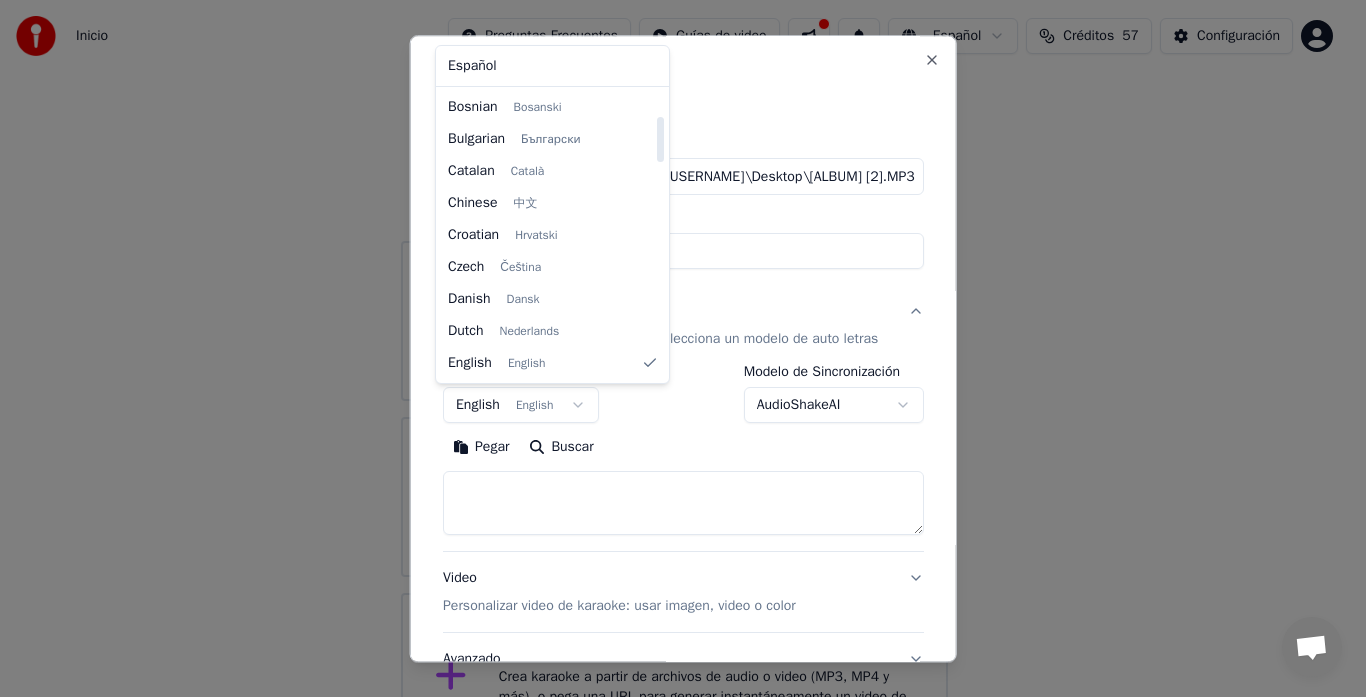 select on "**" 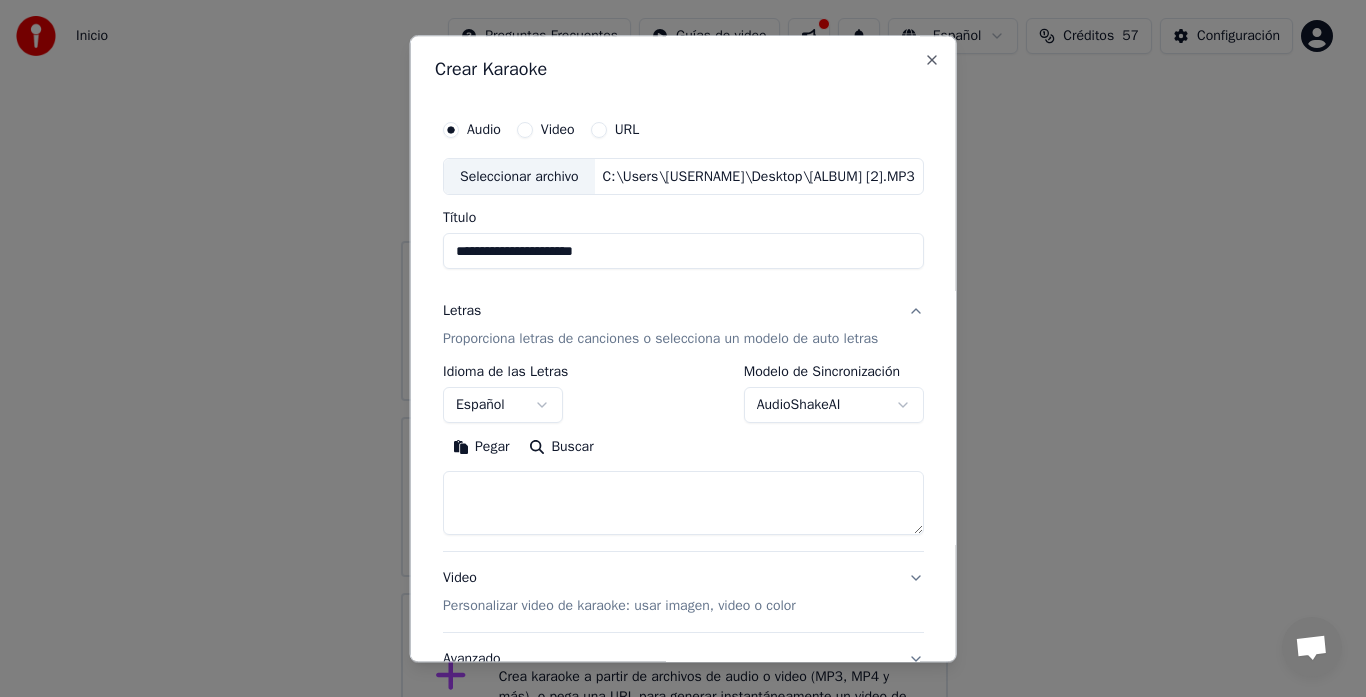 click on "Proporciona letras de canciones o selecciona un modelo de auto letras" at bounding box center (660, 340) 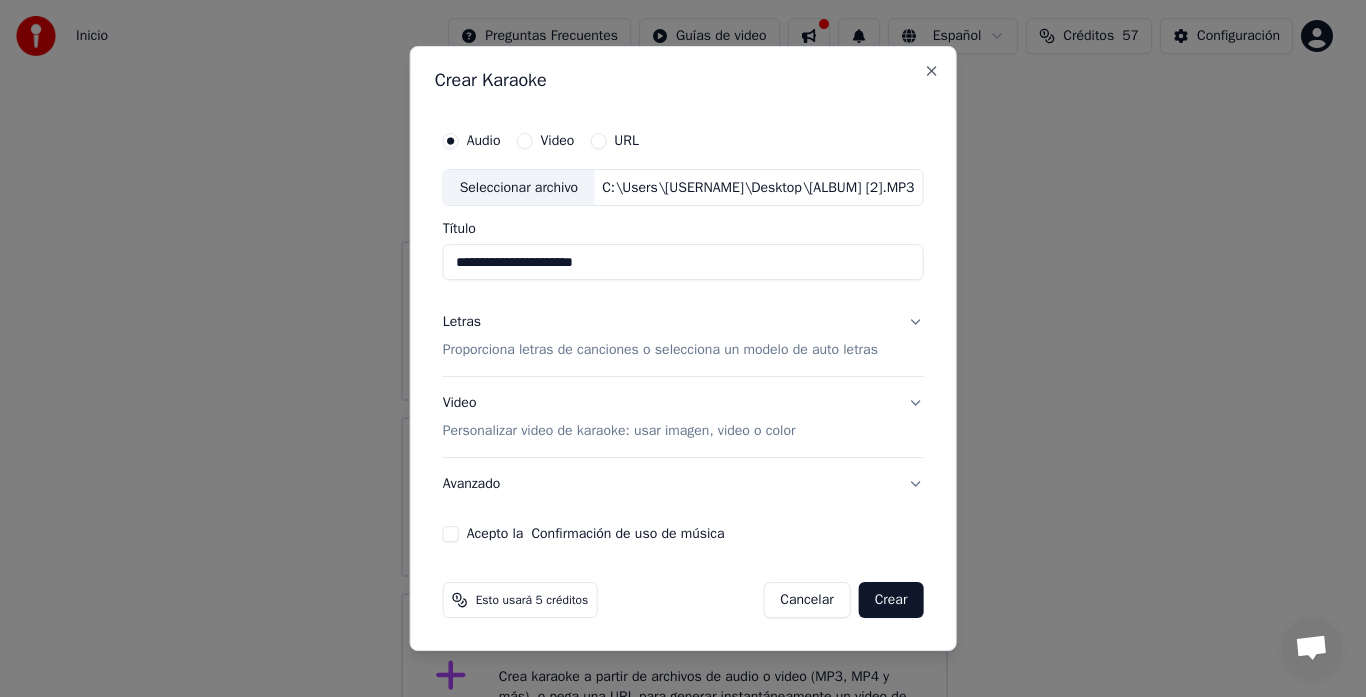 click on "Proporciona letras de canciones o selecciona un modelo de auto letras" at bounding box center [660, 351] 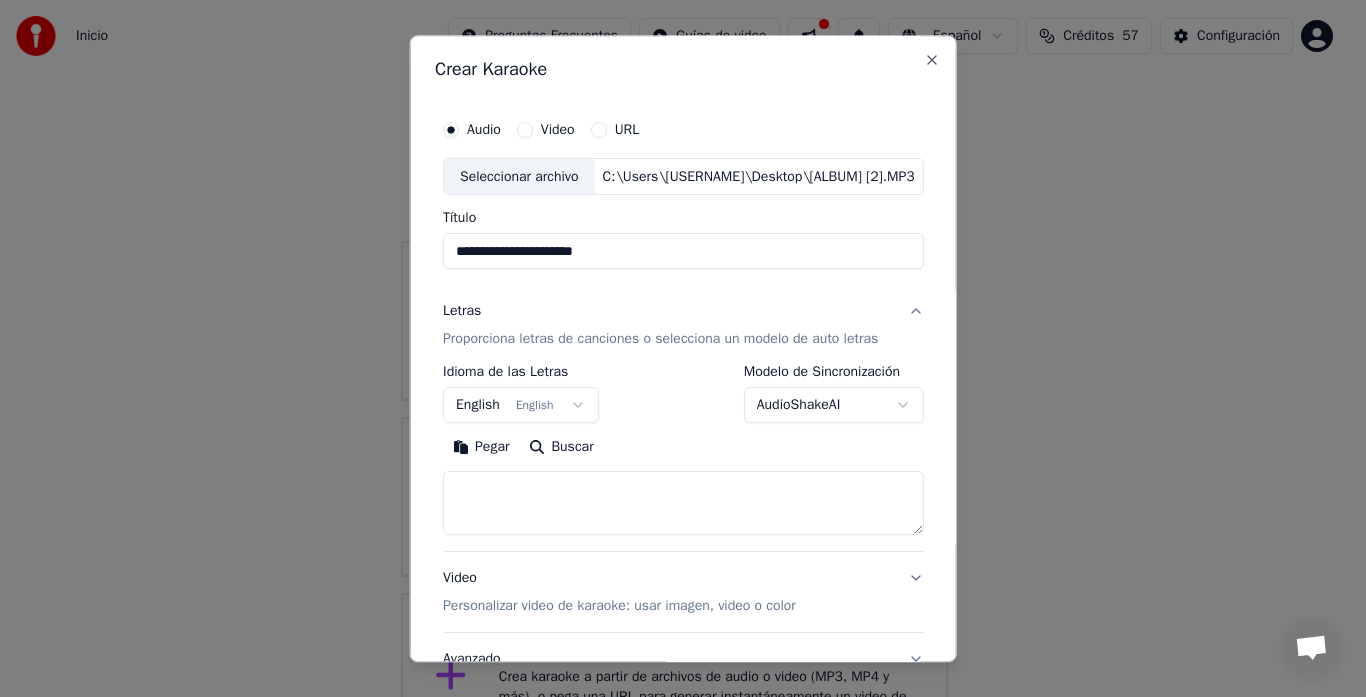 click on "Pegar" at bounding box center [481, 448] 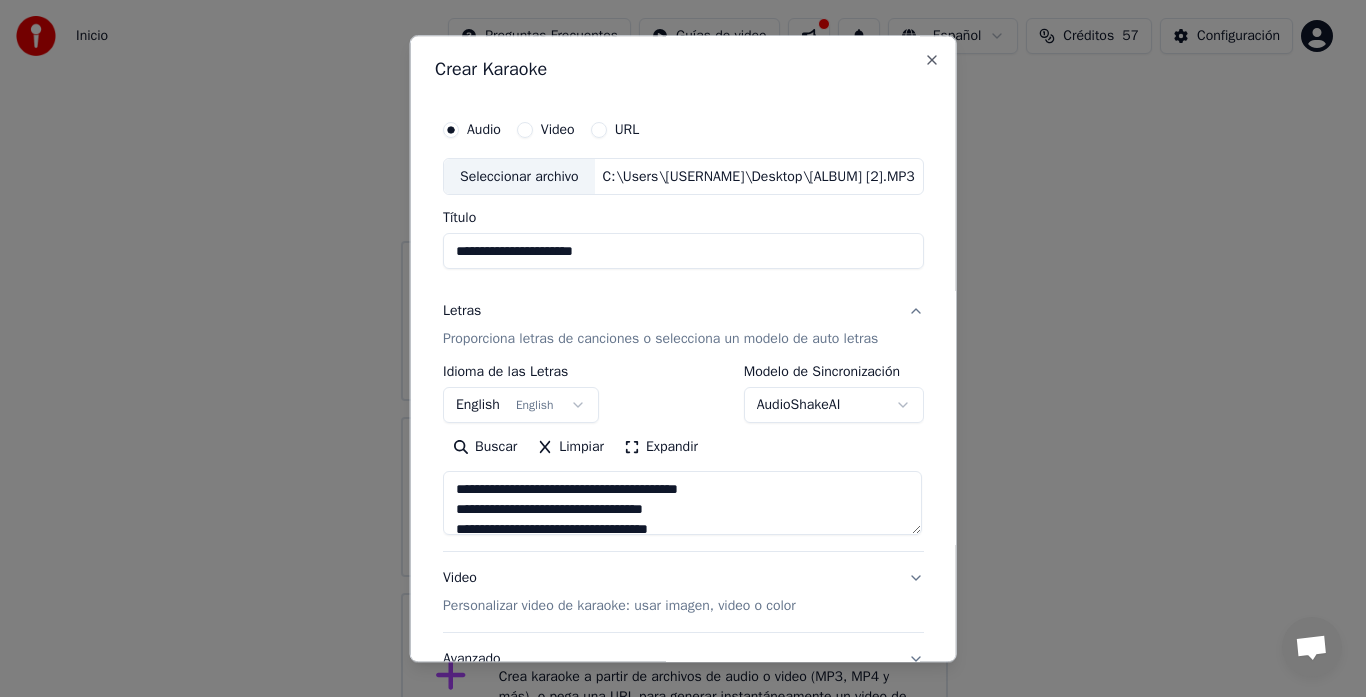 click on "Expandir" at bounding box center (661, 448) 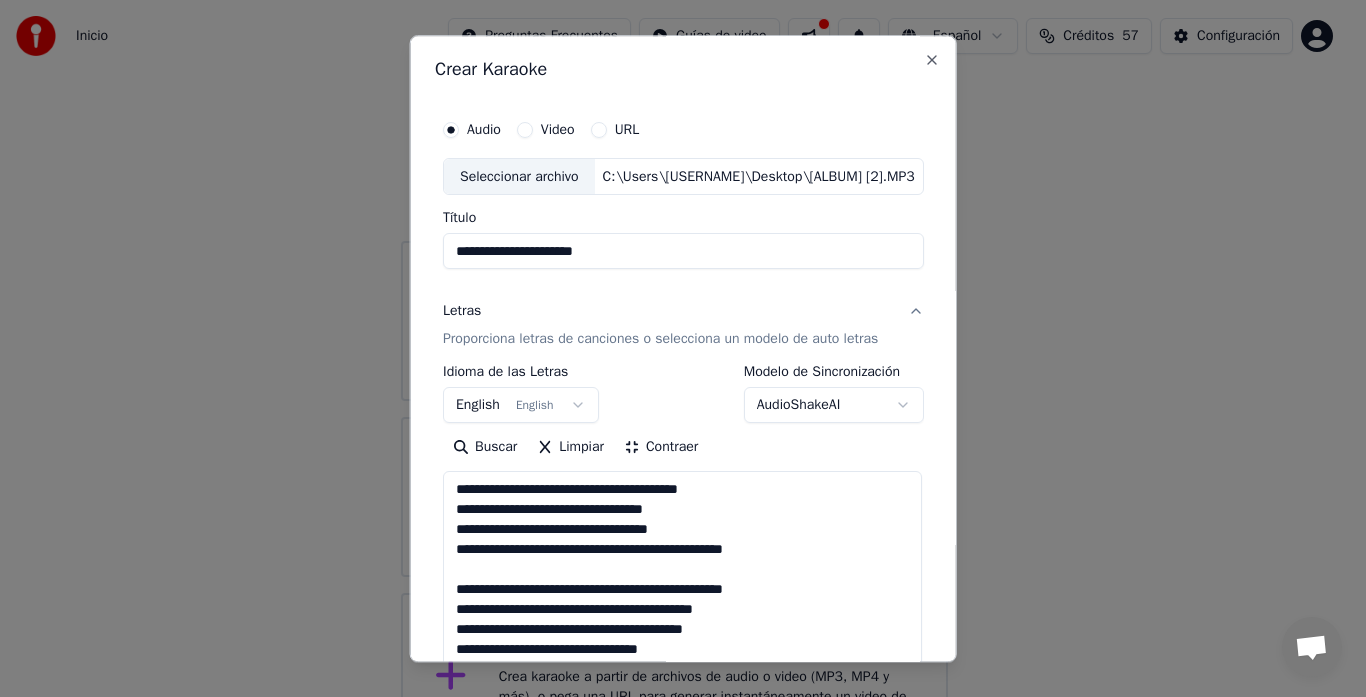 scroll, scrollTop: 2, scrollLeft: 0, axis: vertical 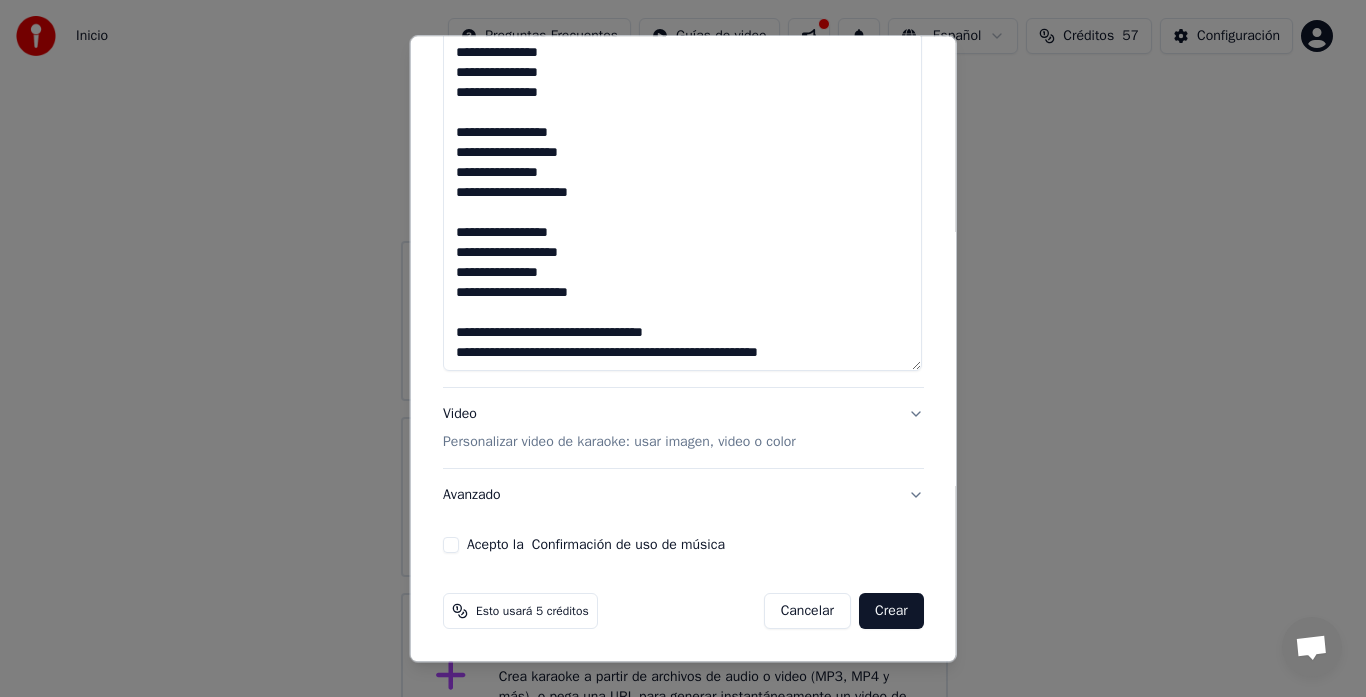 click on "**********" at bounding box center (683, -206) 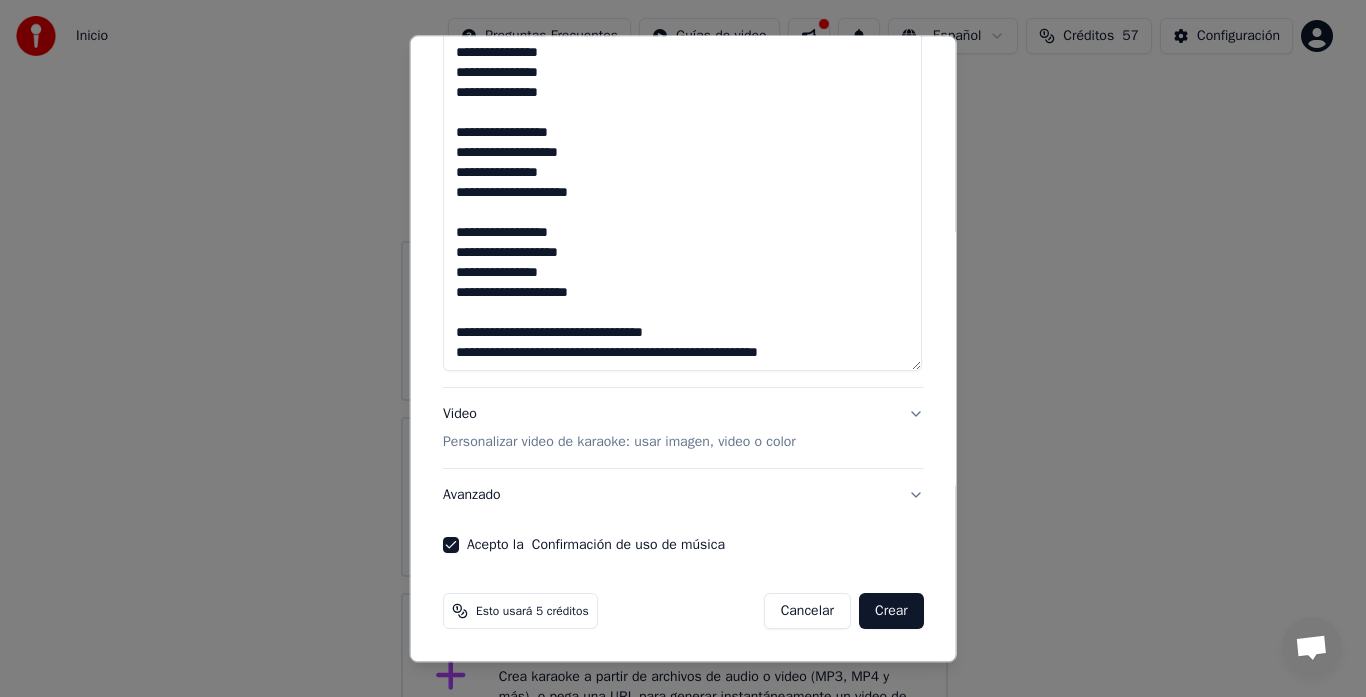 click on "Cancelar Crear" at bounding box center (843, 612) 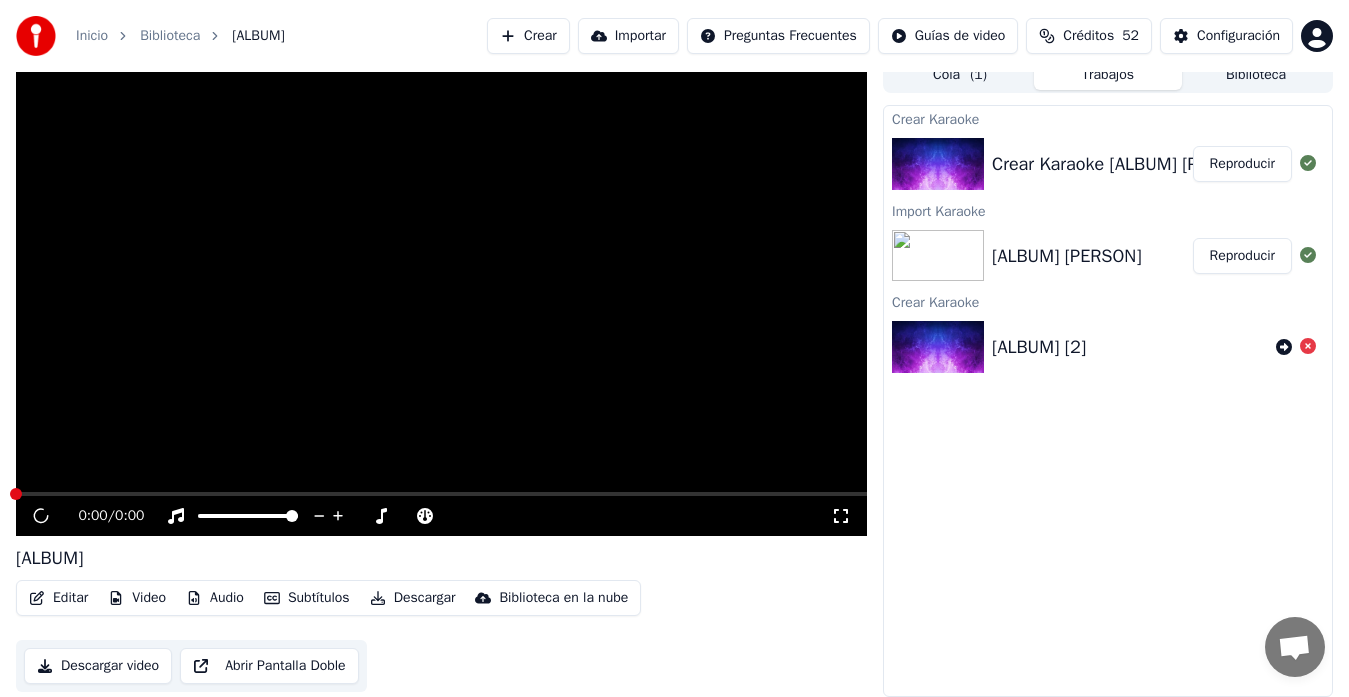 click at bounding box center (938, 164) 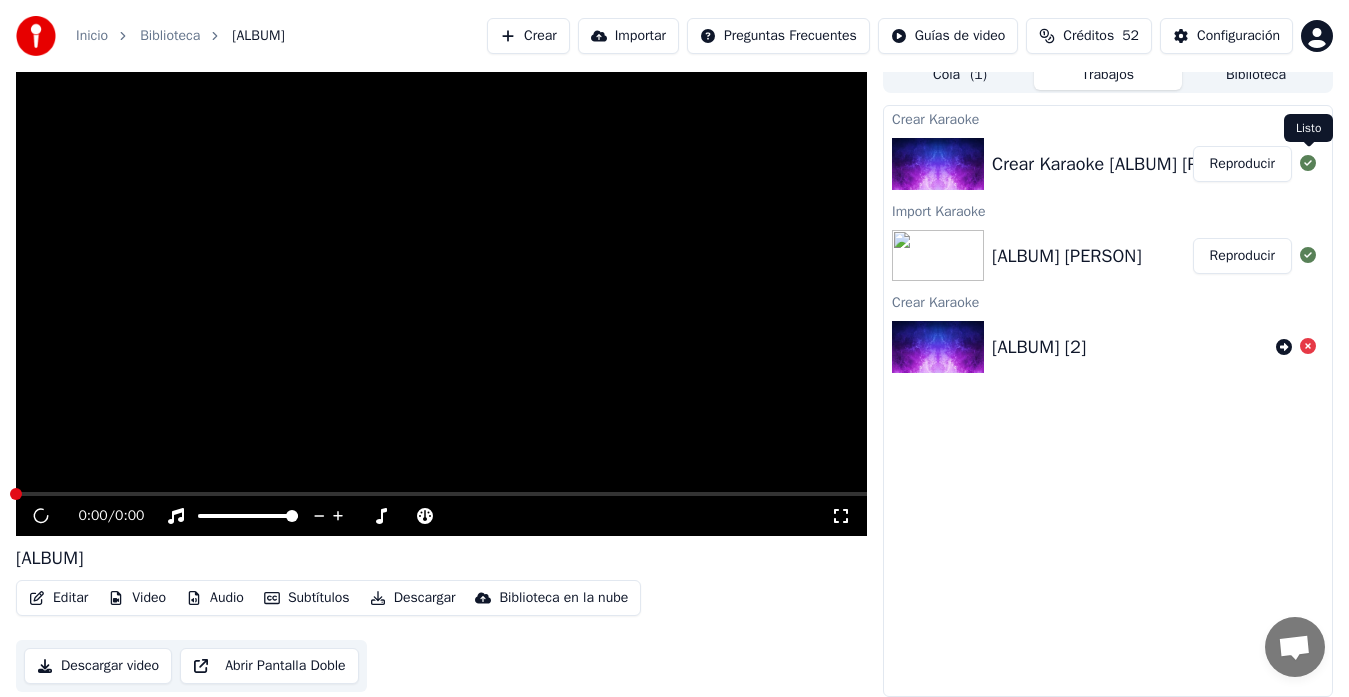 click 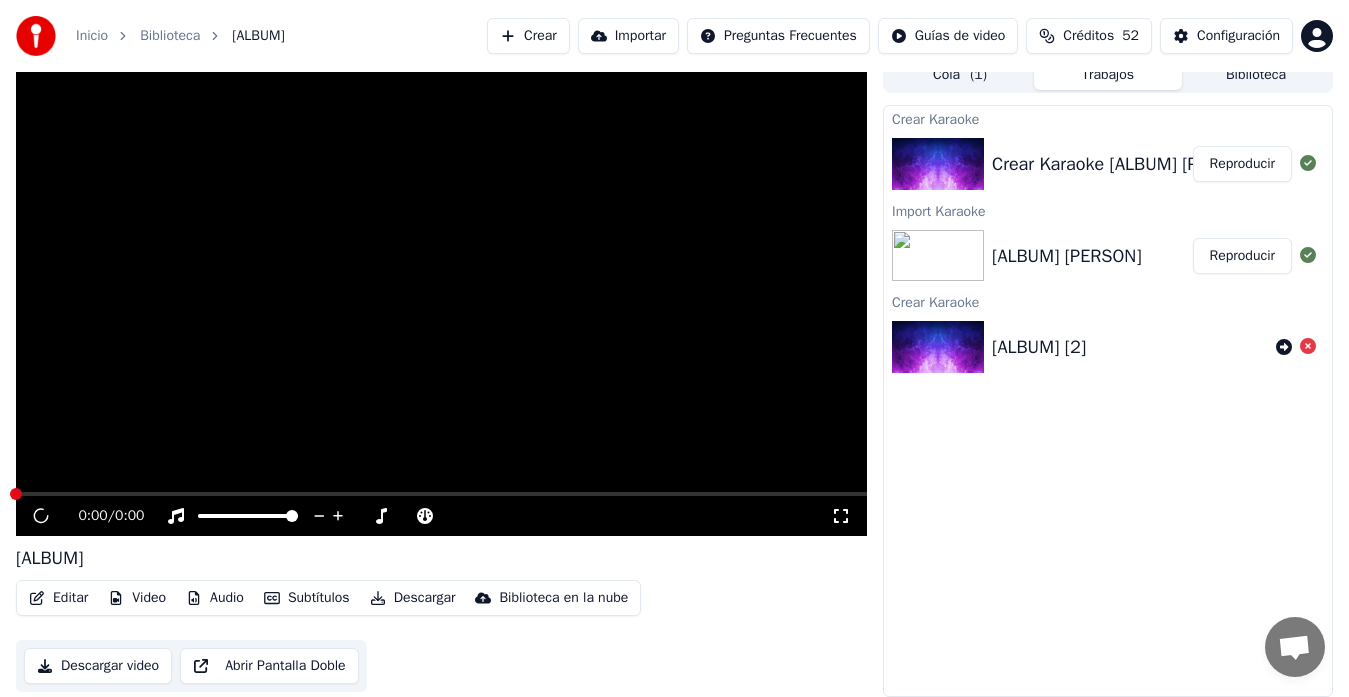 click on "Import Karaoke" at bounding box center [1108, 210] 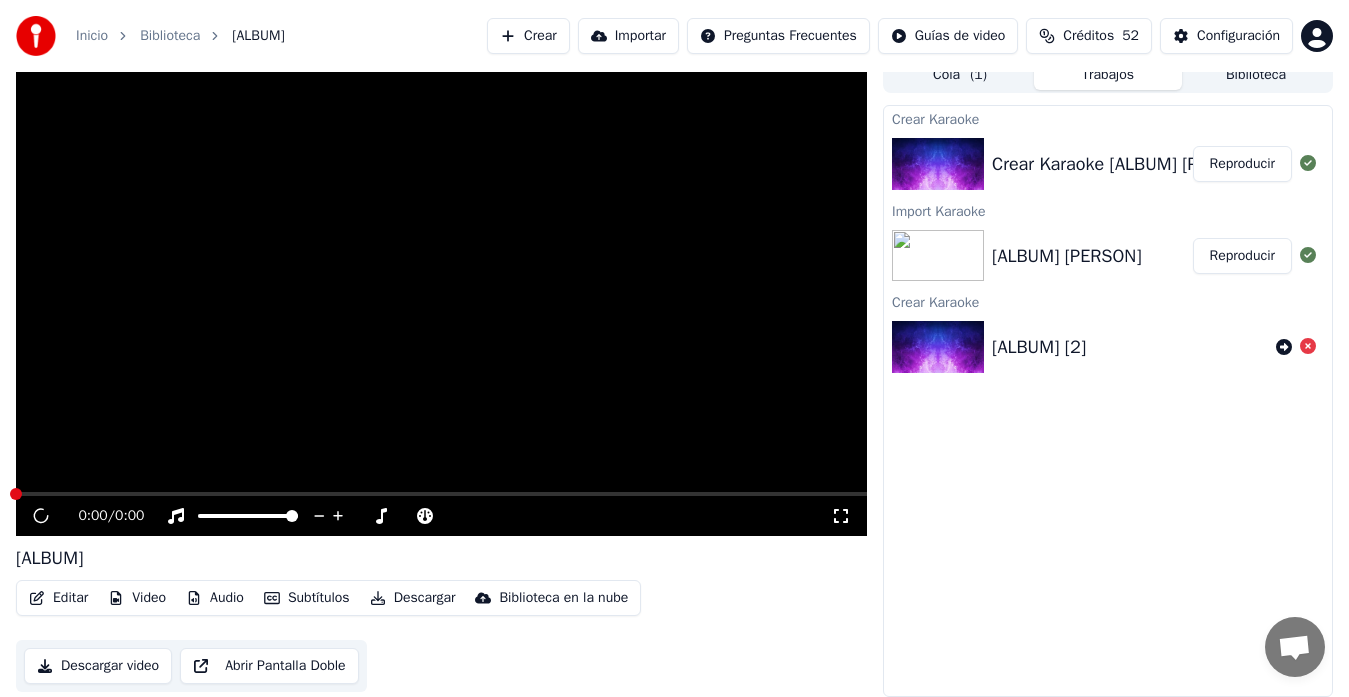 click on "Crear Karaoke" at bounding box center [1108, 118] 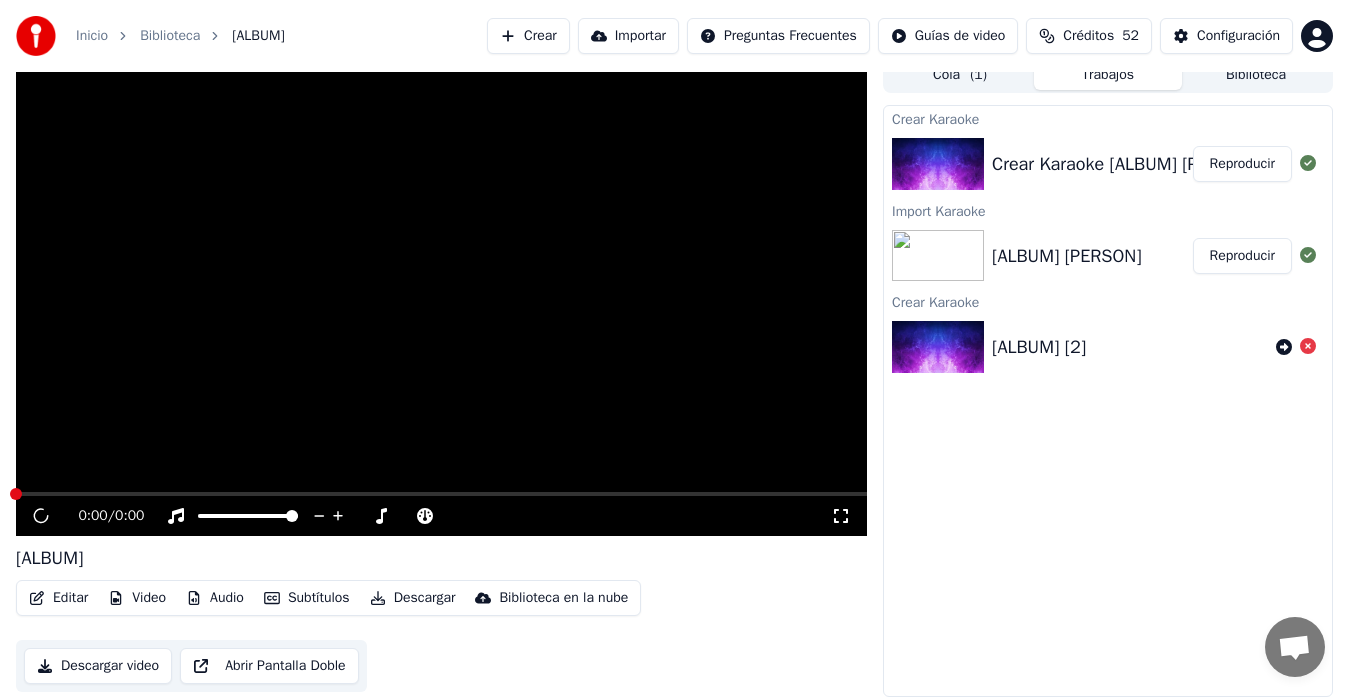 click on "Reproducir" at bounding box center (1242, 164) 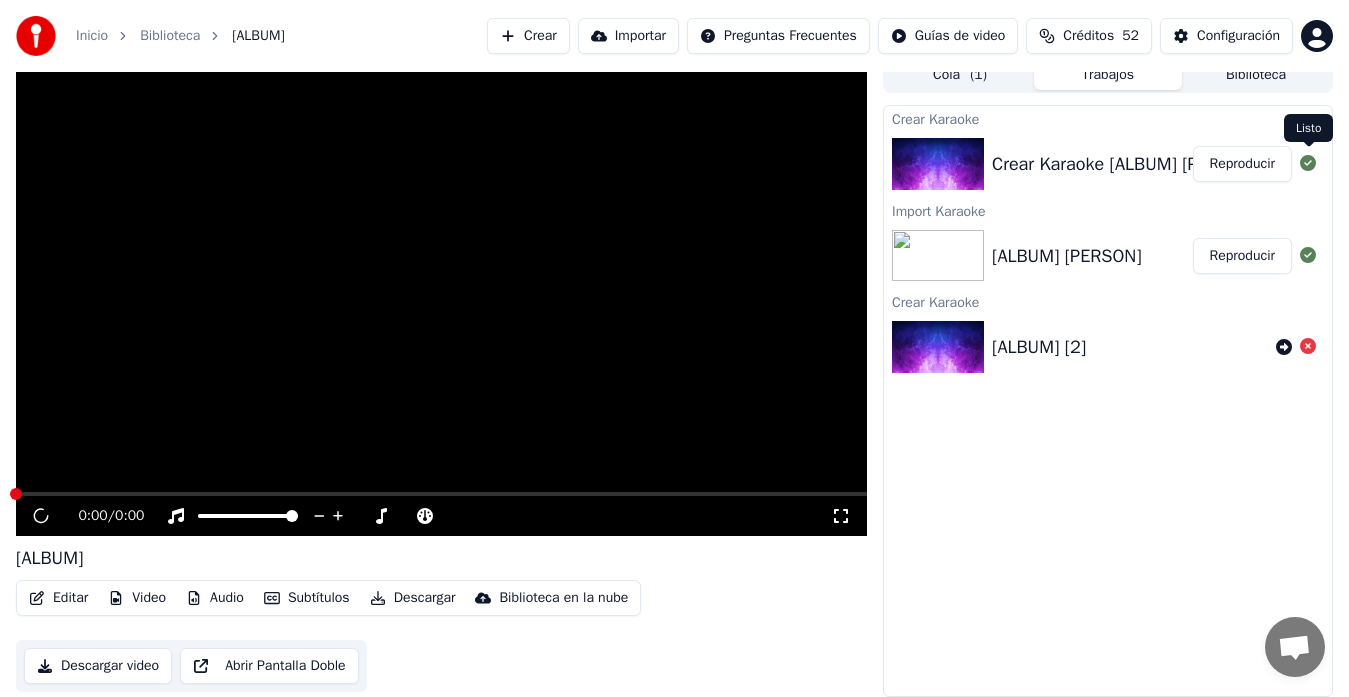 click 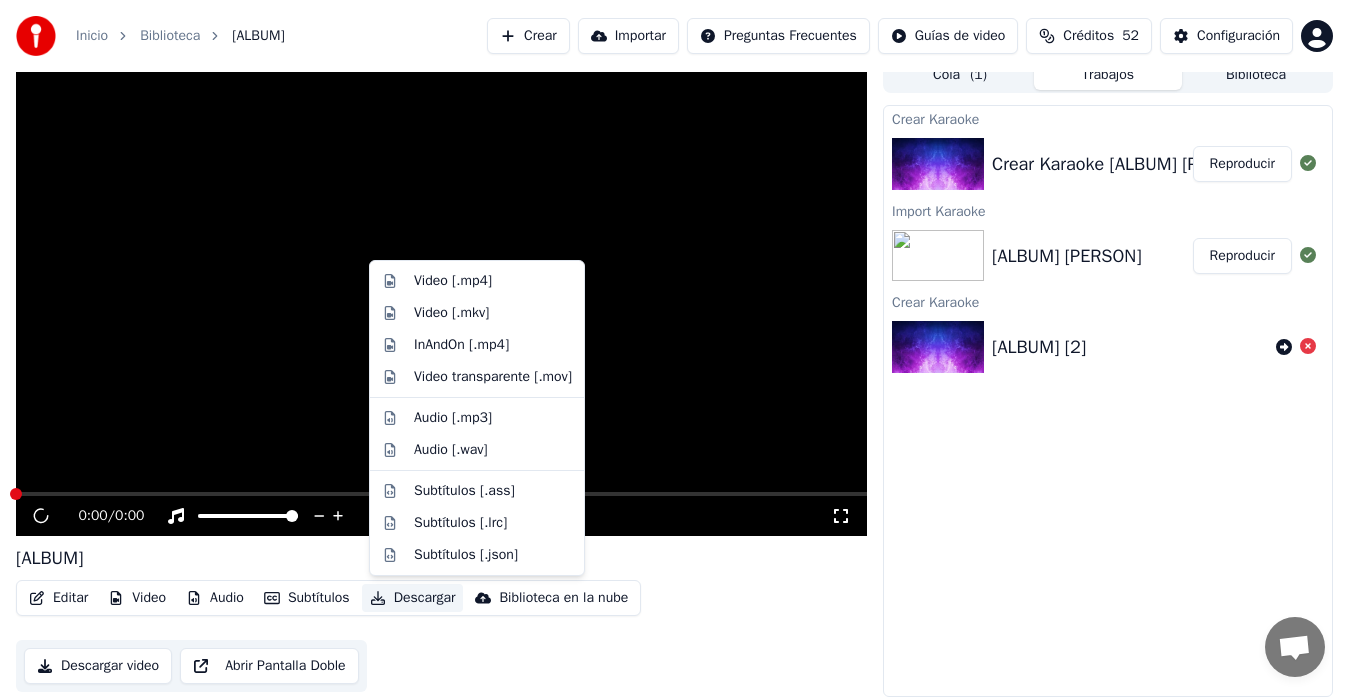 click on "Descargar" at bounding box center [413, 598] 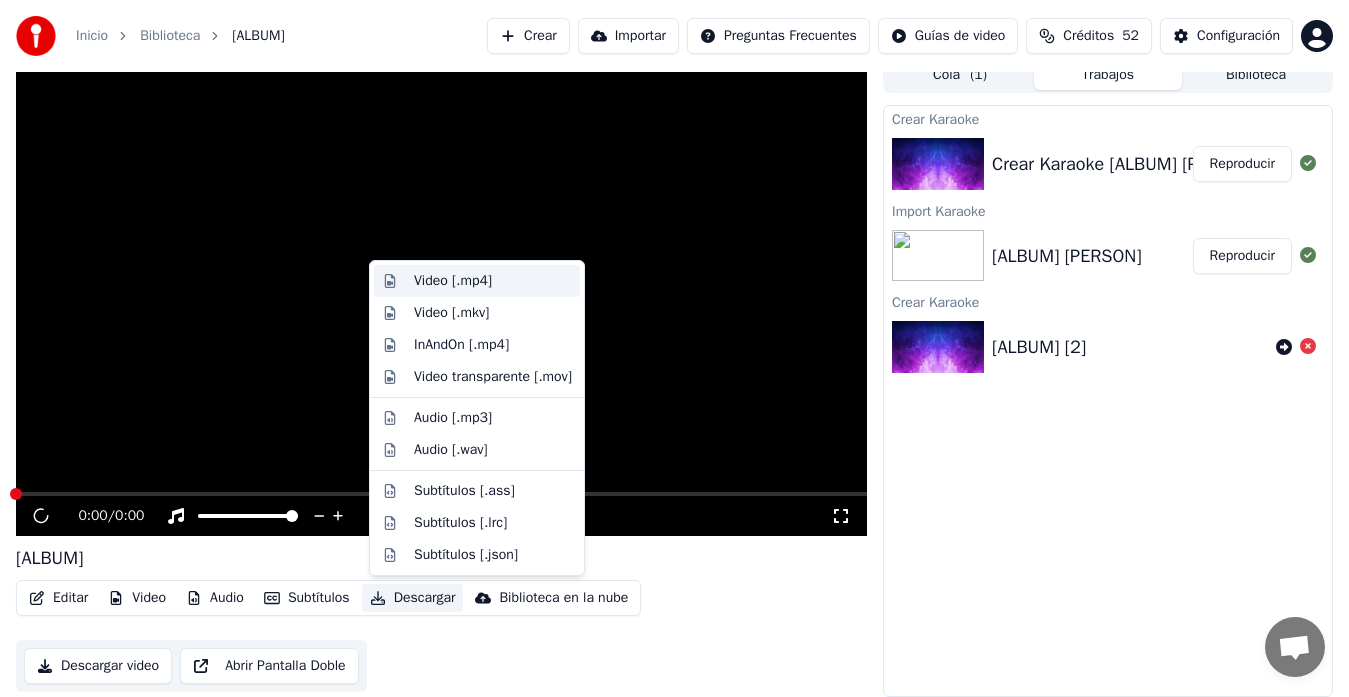 click on "Video [.mp4]" at bounding box center [453, 281] 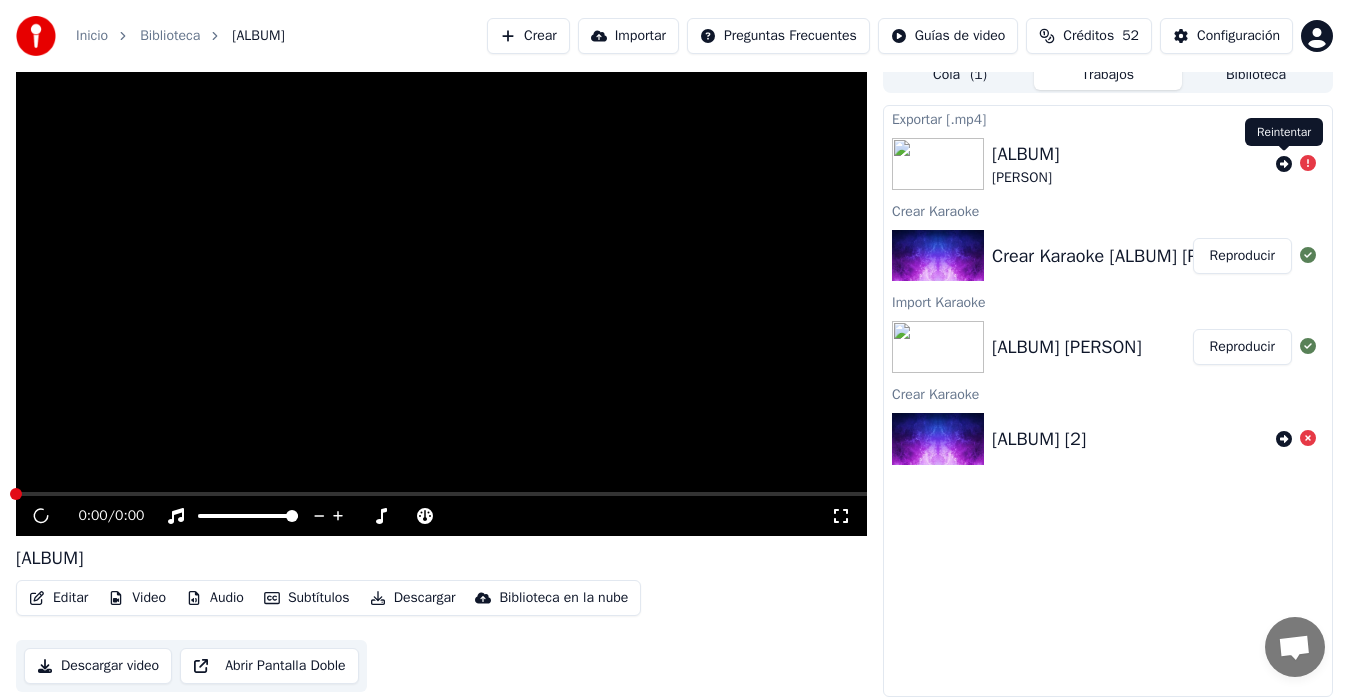 click 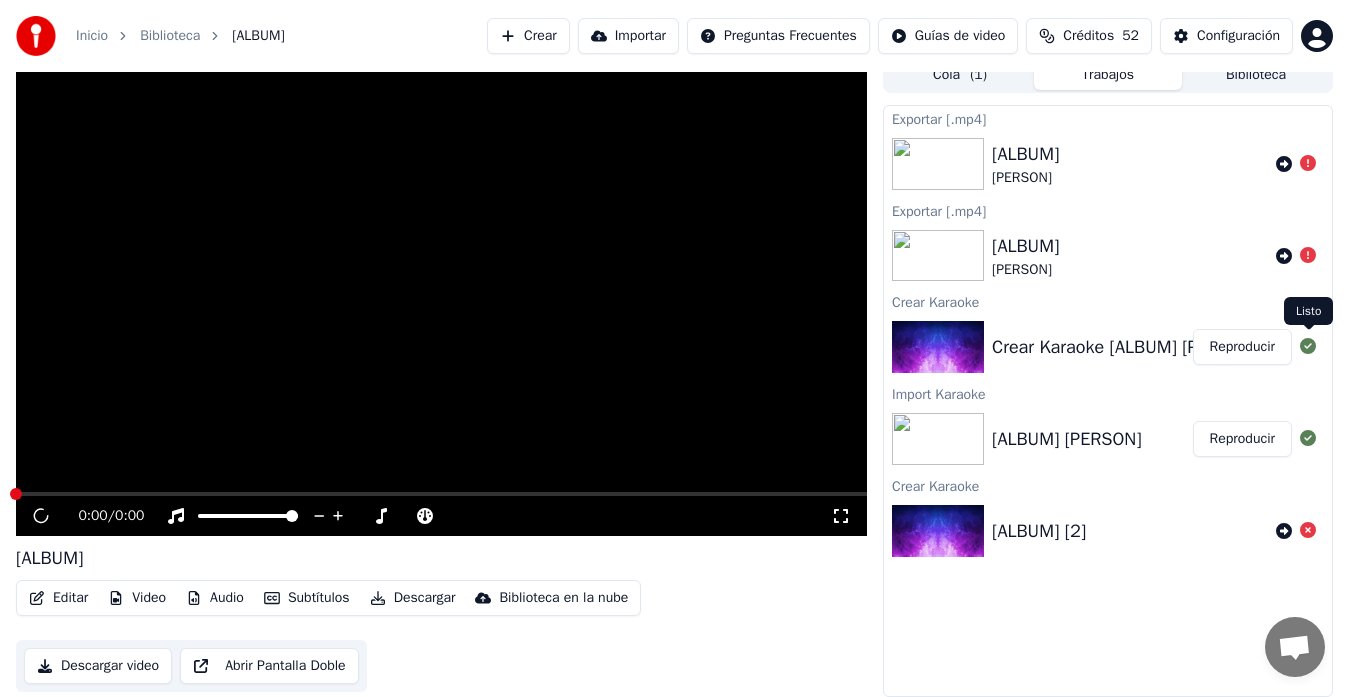 click 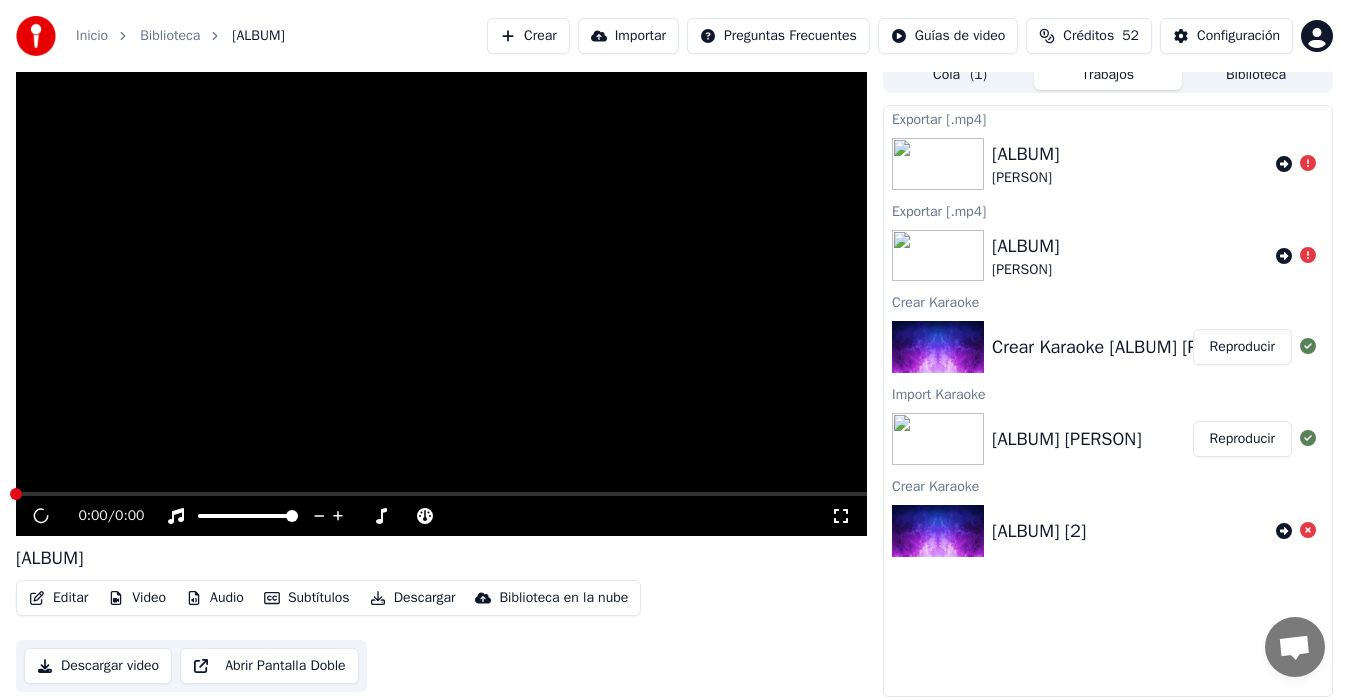click on "Reproducir" at bounding box center (1242, 347) 